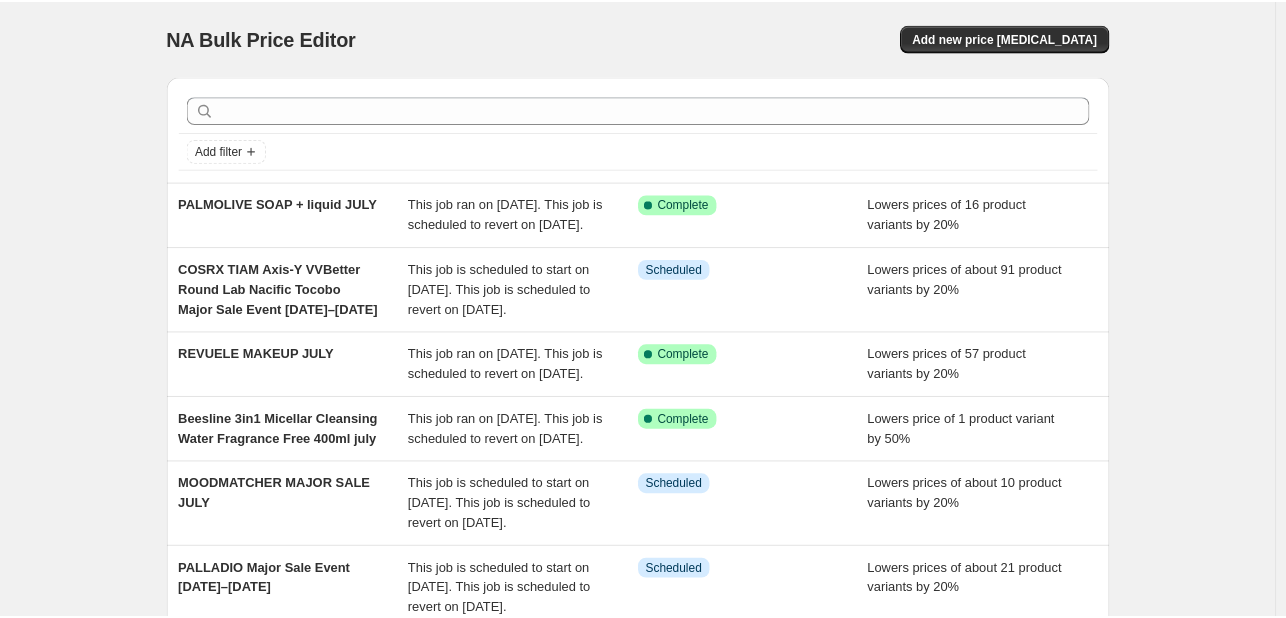 scroll, scrollTop: 0, scrollLeft: 0, axis: both 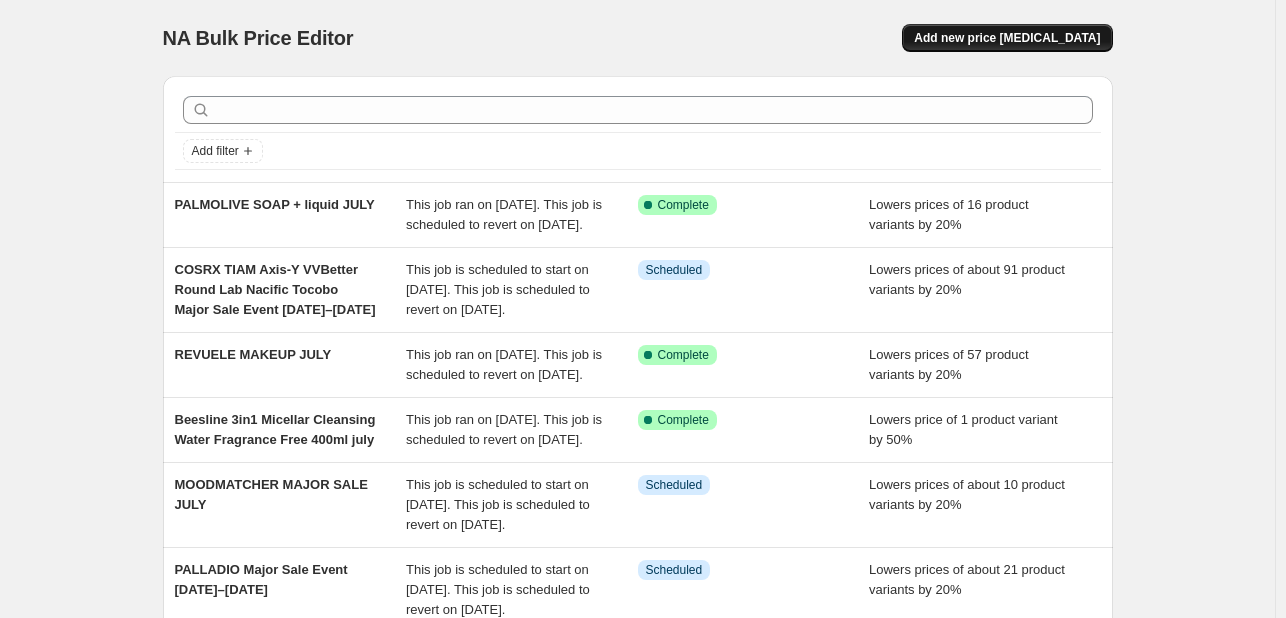 click on "Add new price [MEDICAL_DATA]" at bounding box center [1007, 38] 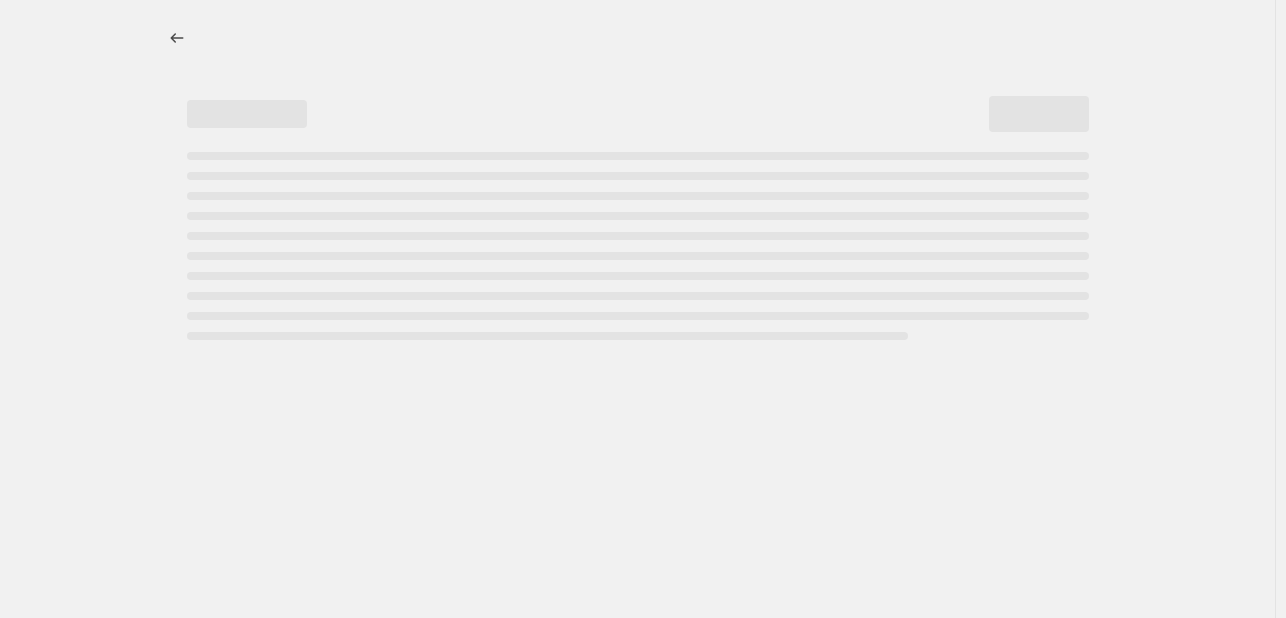 select on "percentage" 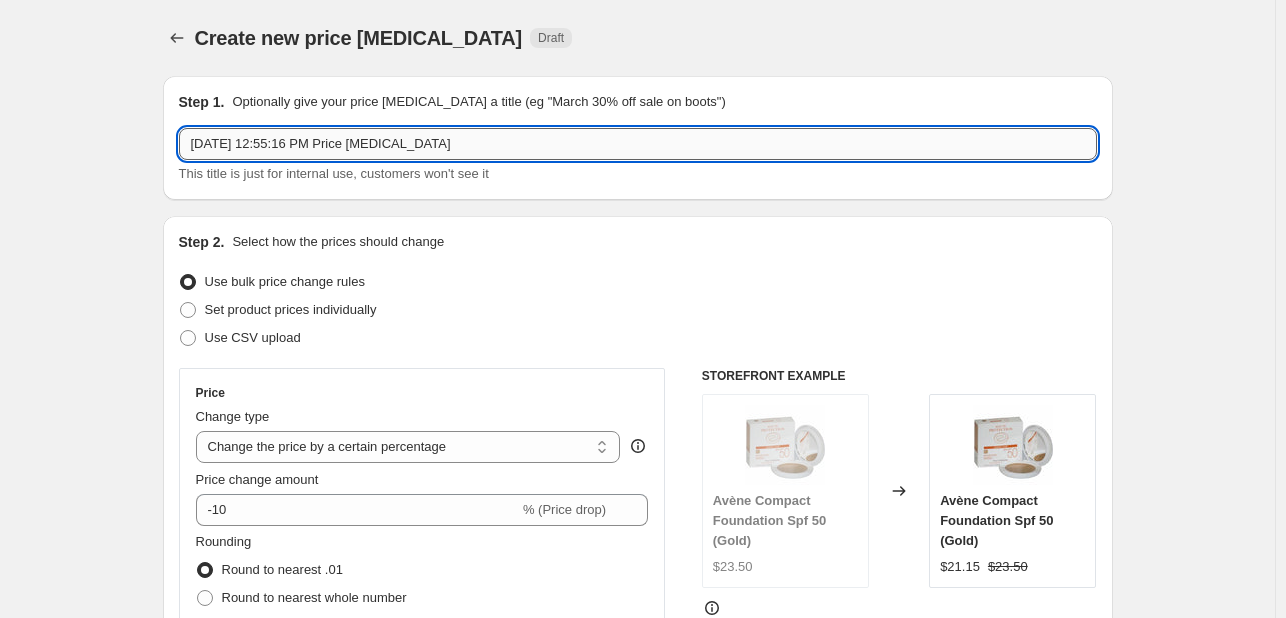 click on "Jul 17, 2025, 12:55:16 PM Price change job" at bounding box center (638, 144) 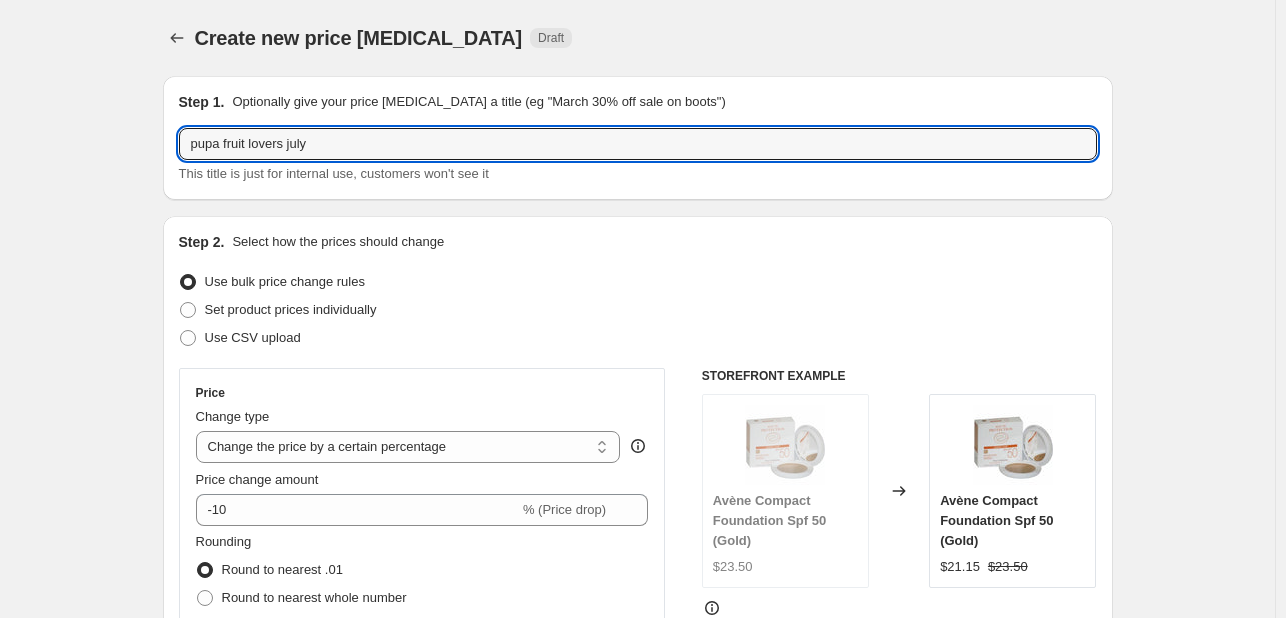 type on "pupa fruit lovers july" 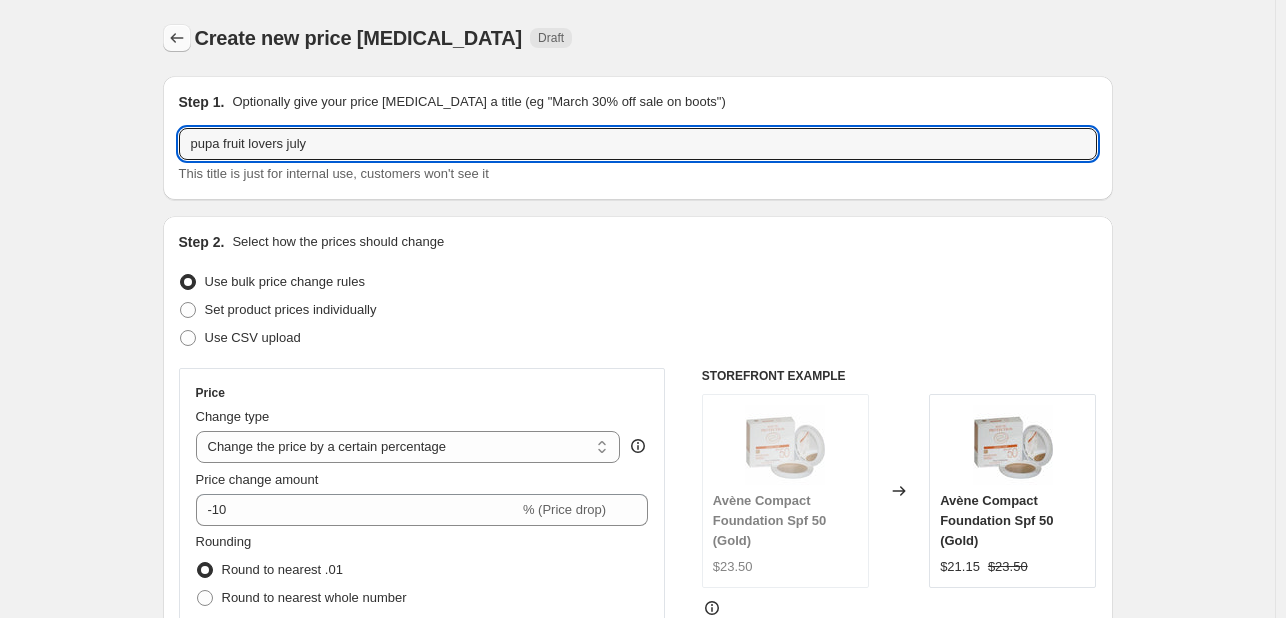 click 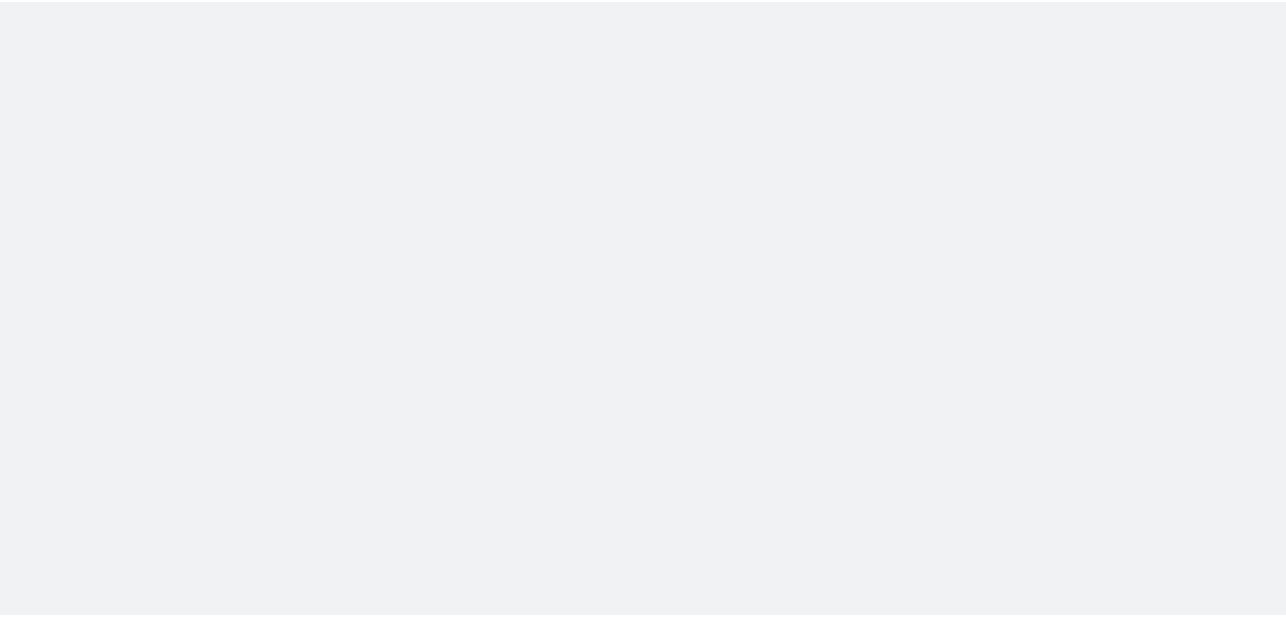 scroll, scrollTop: 0, scrollLeft: 0, axis: both 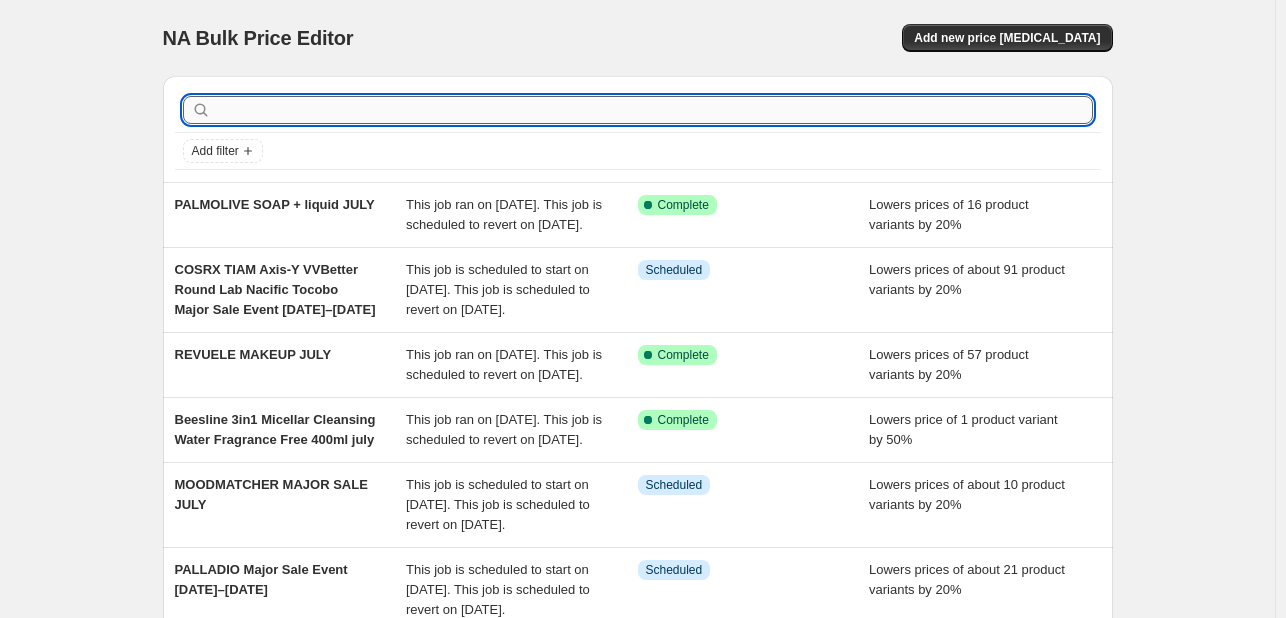 click at bounding box center (654, 110) 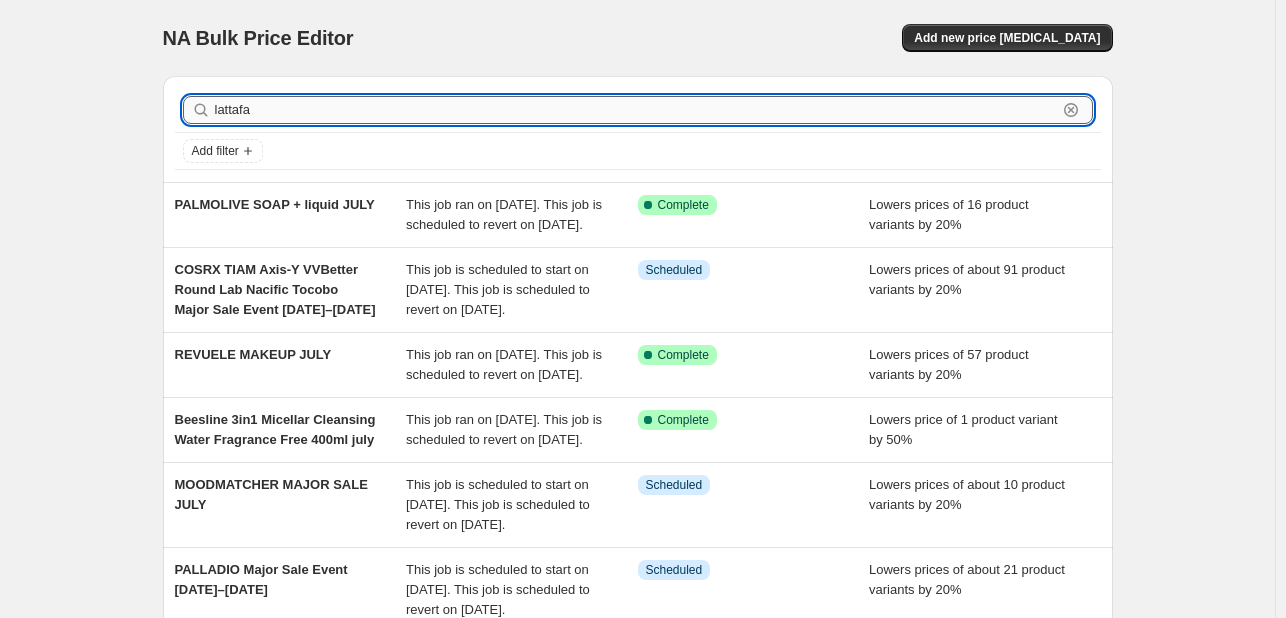 type on "lattafa" 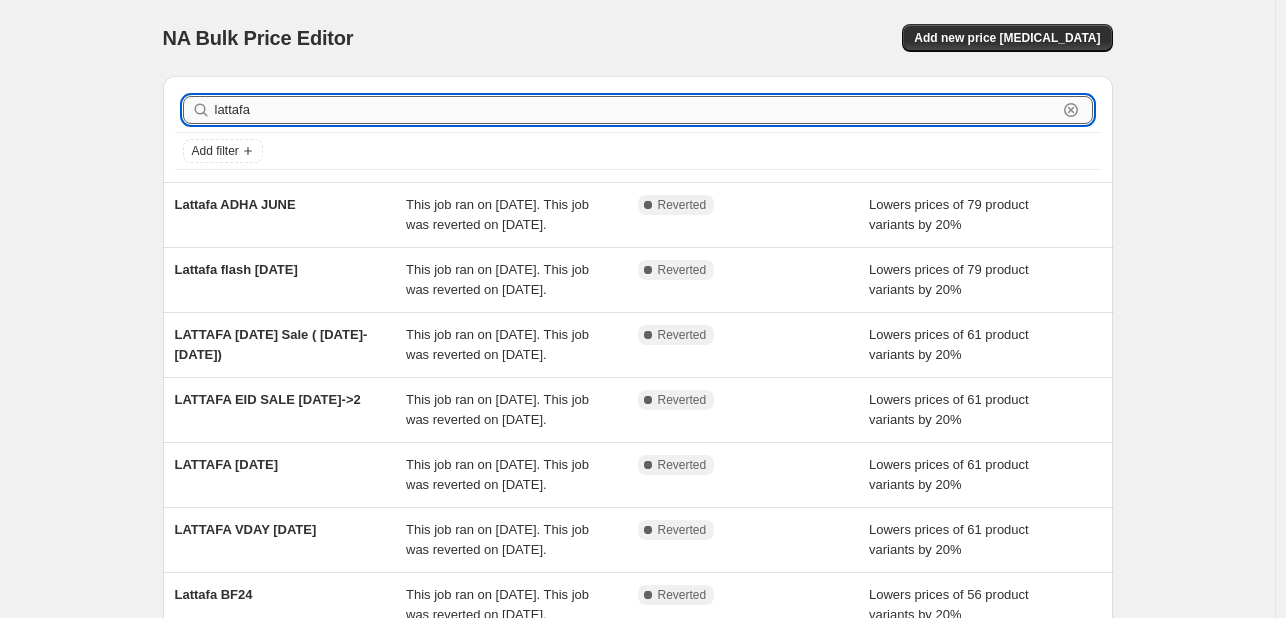 click on "lattafa" at bounding box center [636, 110] 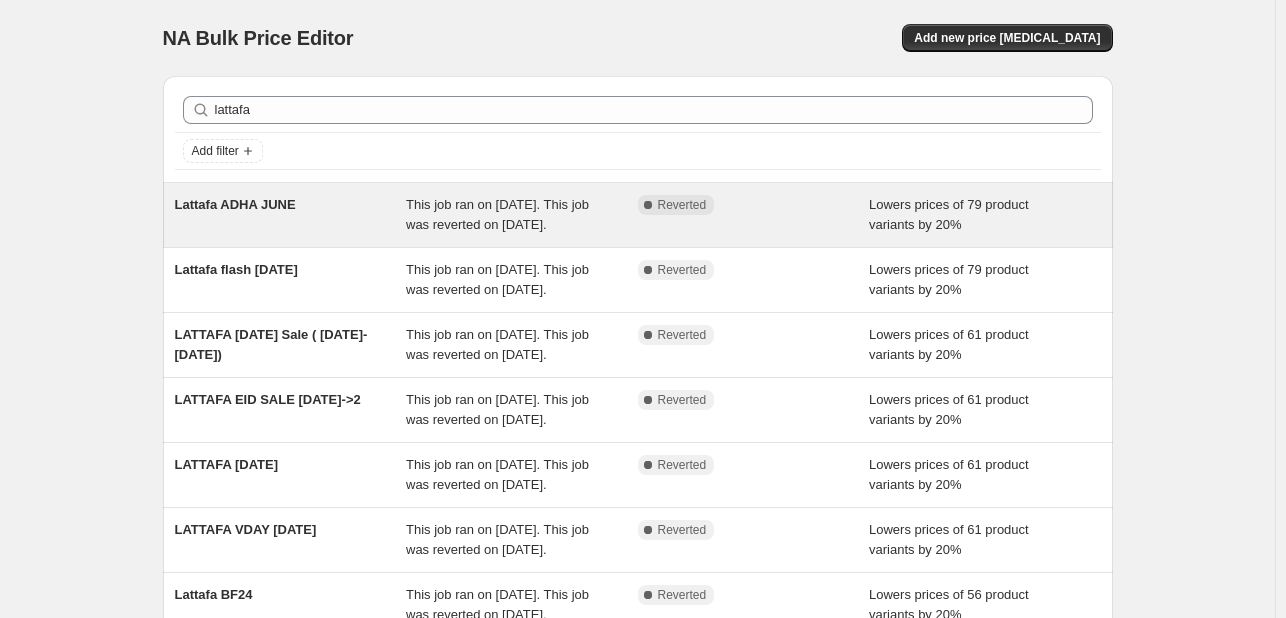 click on "Lattafa ADHA JUNE This job ran on [DATE]. This job was reverted on [DATE]. Complete Reverted Lowers prices of 79 product variants by 20%" at bounding box center (638, 215) 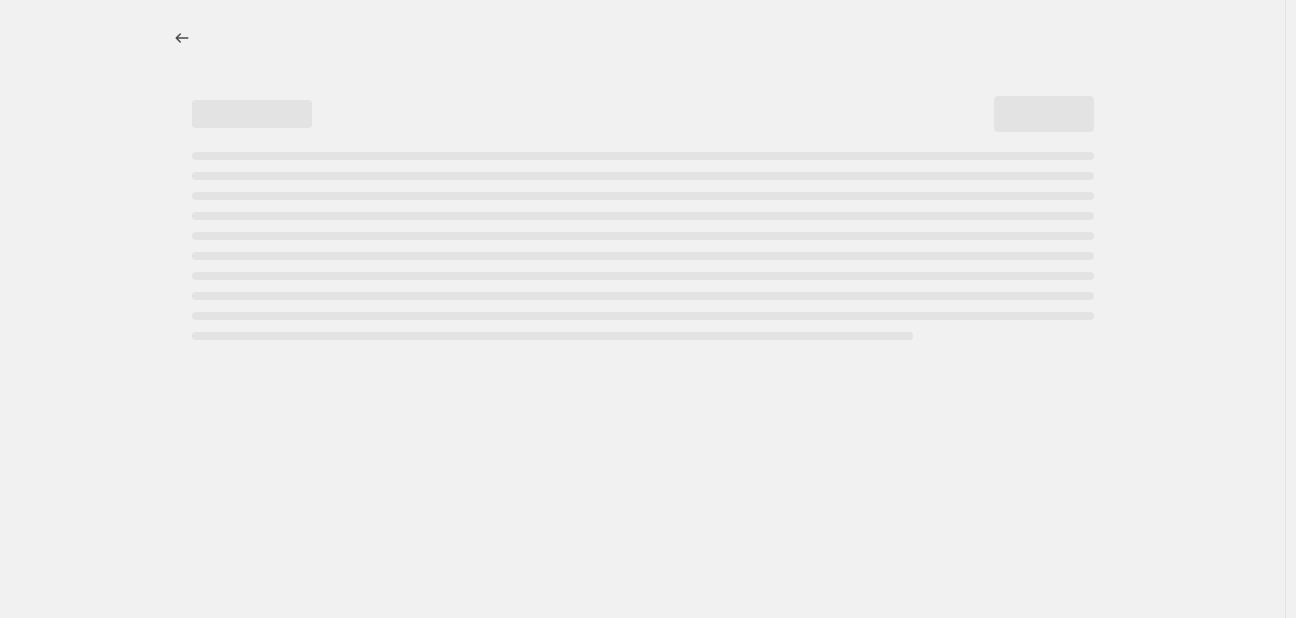 select on "percentage" 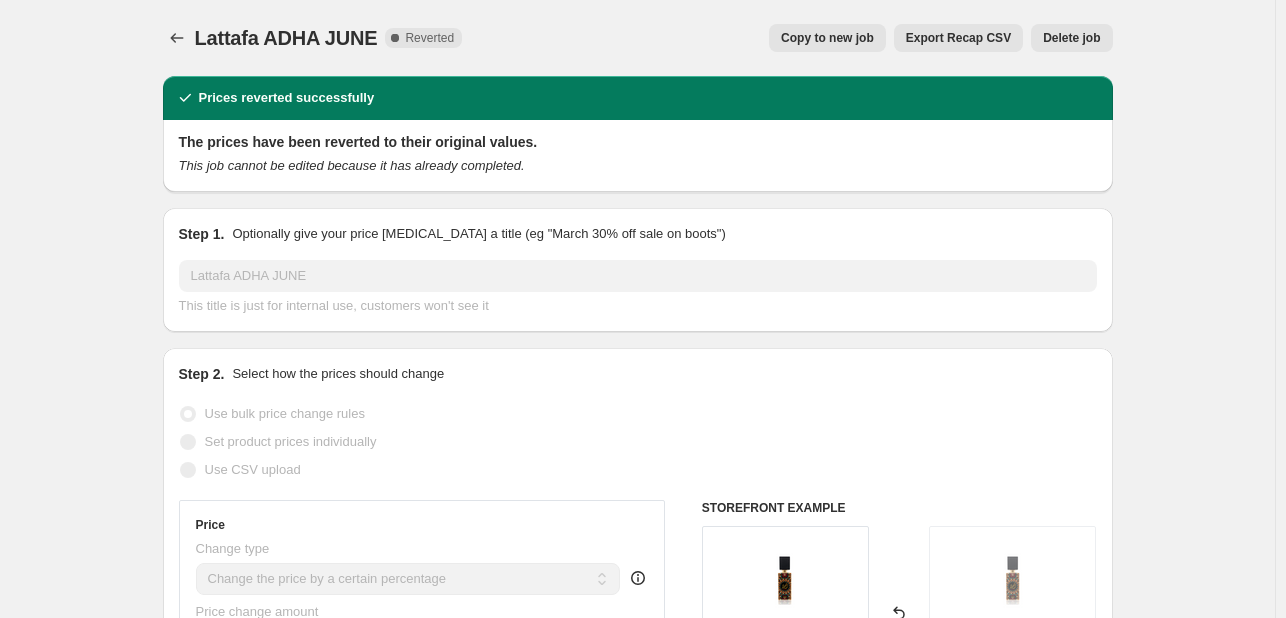 click on "Copy to new job" at bounding box center [827, 38] 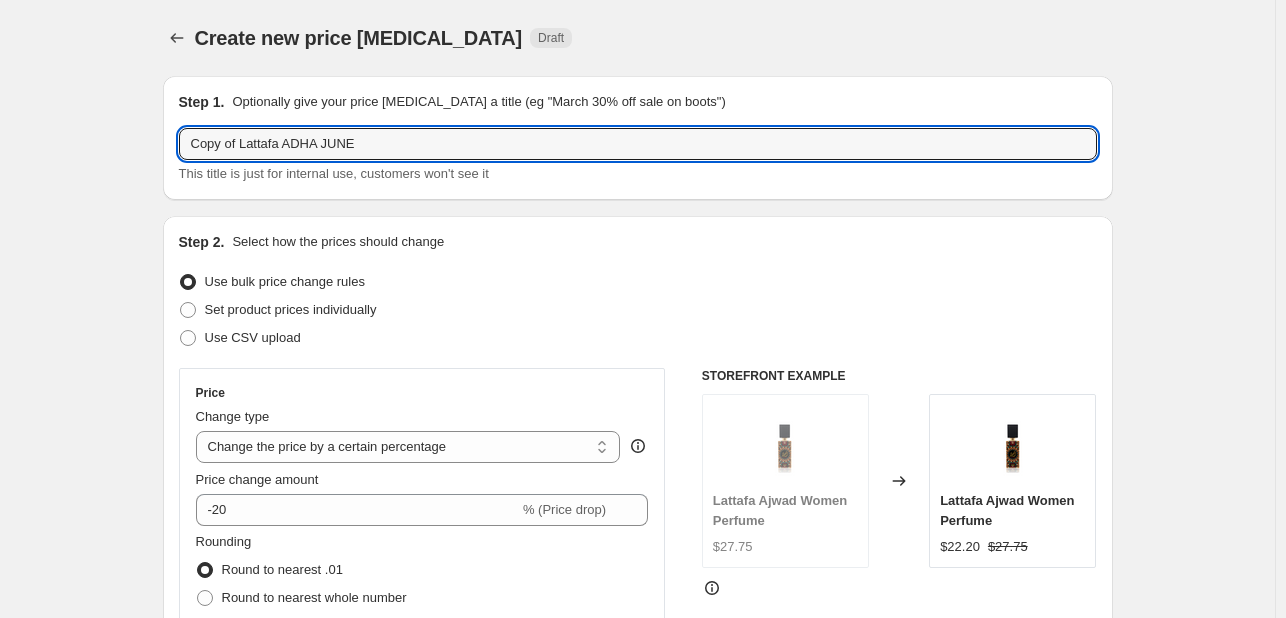 drag, startPoint x: 241, startPoint y: 142, endPoint x: 68, endPoint y: 145, distance: 173.02602 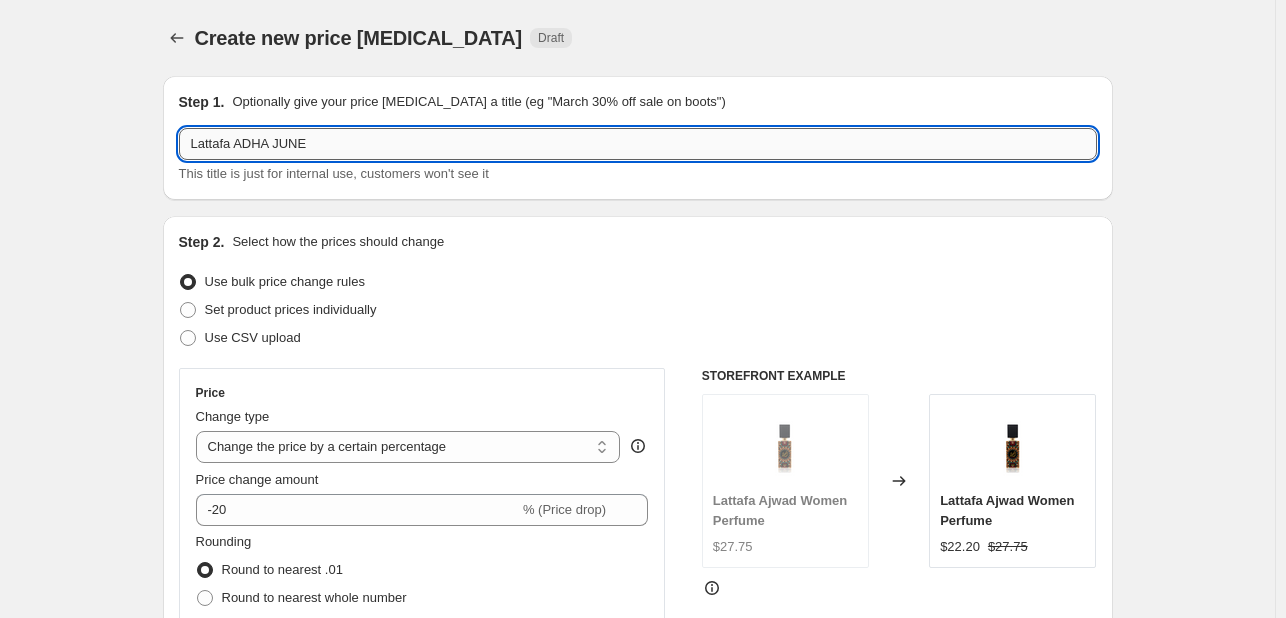 click on "Lattafa ADHA JUNE" at bounding box center [638, 144] 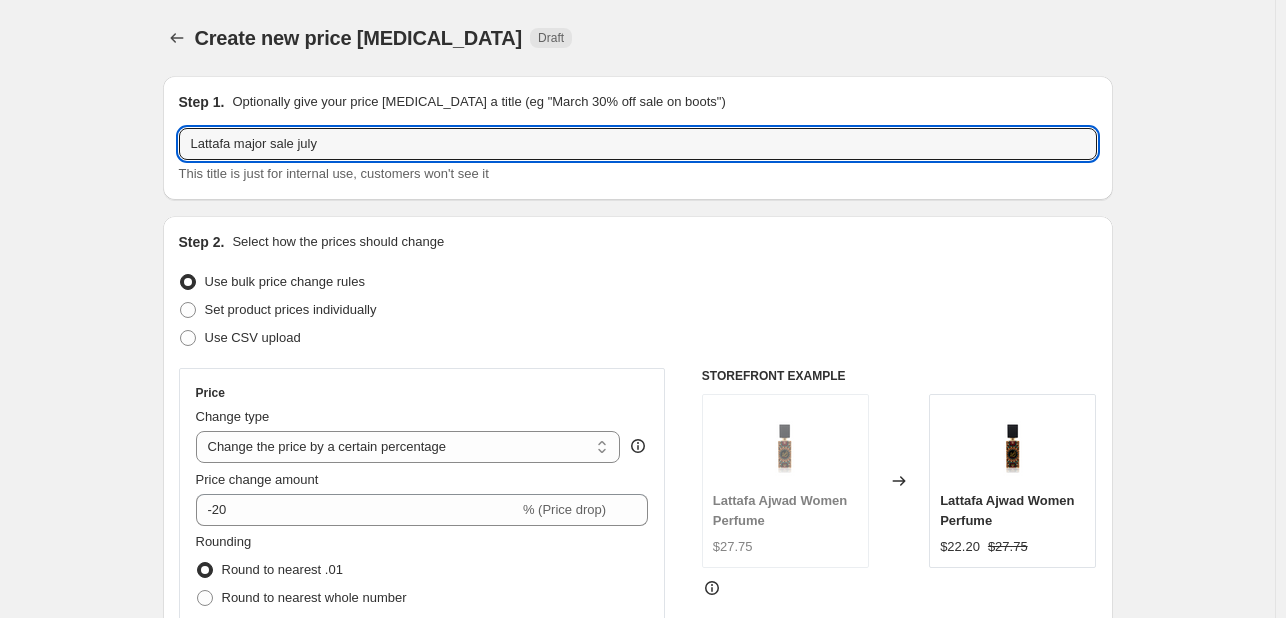 type on "Lattafa major sale july" 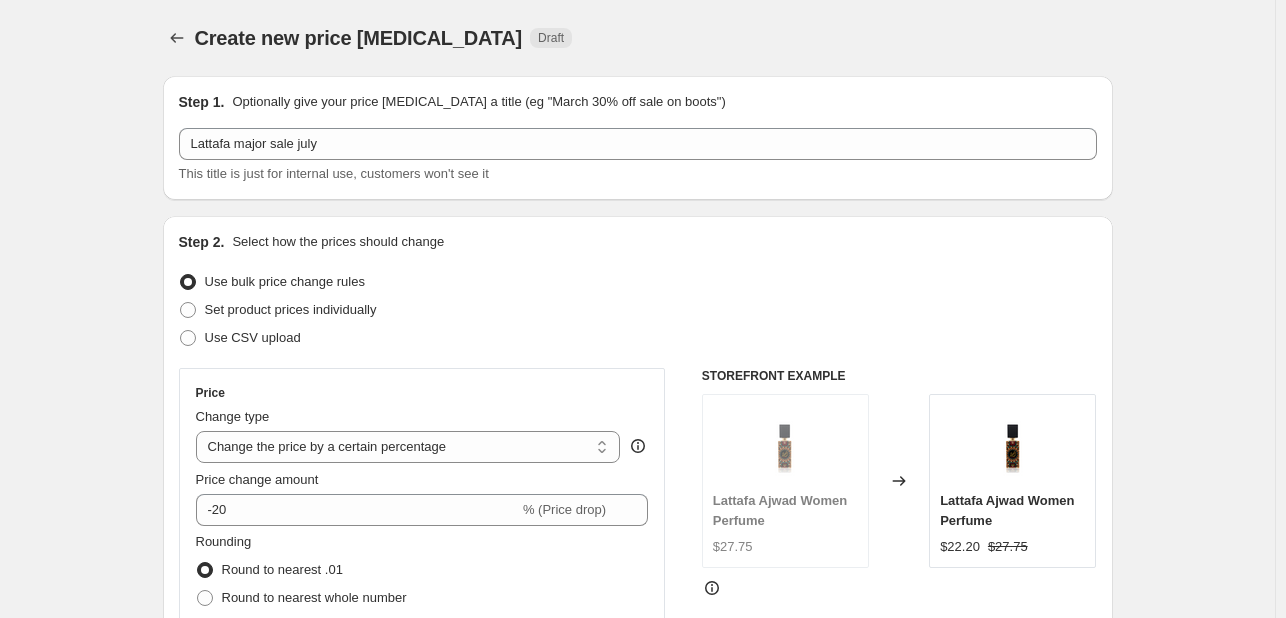 click on "Create new price [MEDICAL_DATA]. This page is ready Create new price [MEDICAL_DATA] Draft Step 1. Optionally give your price [MEDICAL_DATA] a title (eg "March 30% off sale on boots") Lattafa major sale july This title is just for internal use, customers won't see it Step 2. Select how the prices should change Use bulk price change rules Set product prices individually Use CSV upload Price Change type Change the price to a certain amount Change the price by a certain amount Change the price by a certain percentage Change the price to the current compare at price (price before sale) Change the price by a certain amount relative to the compare at price Change the price by a certain percentage relative to the compare at price Don't change the price Change the price by a certain percentage relative to the cost per item Change price to certain cost margin Change the price by a certain percentage Price change amount -20 % (Price drop) Rounding Round to nearest .01 Round to nearest whole number End prices in .99 Compare at price" at bounding box center [637, 1171] 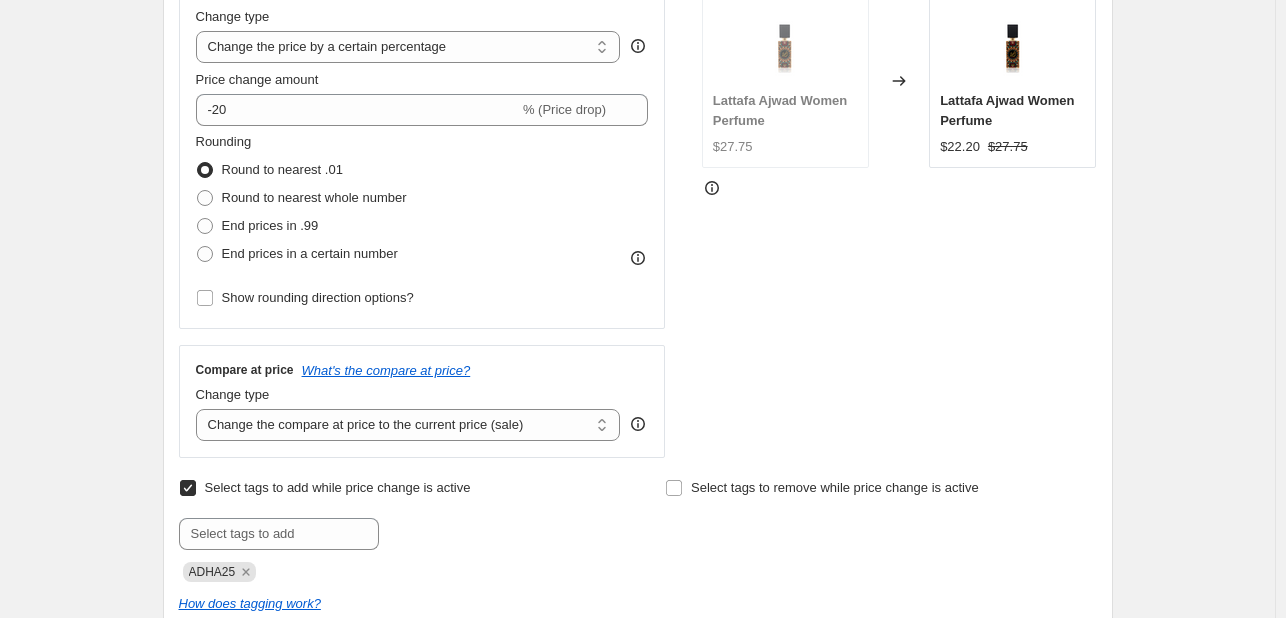 scroll, scrollTop: 600, scrollLeft: 0, axis: vertical 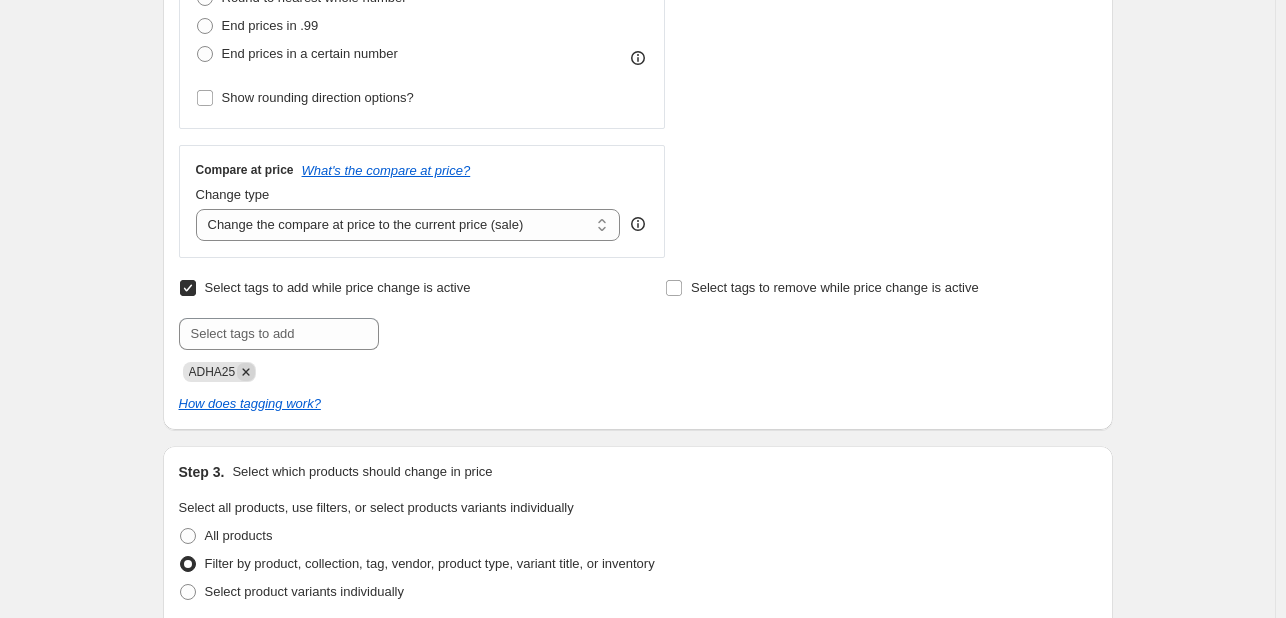 click 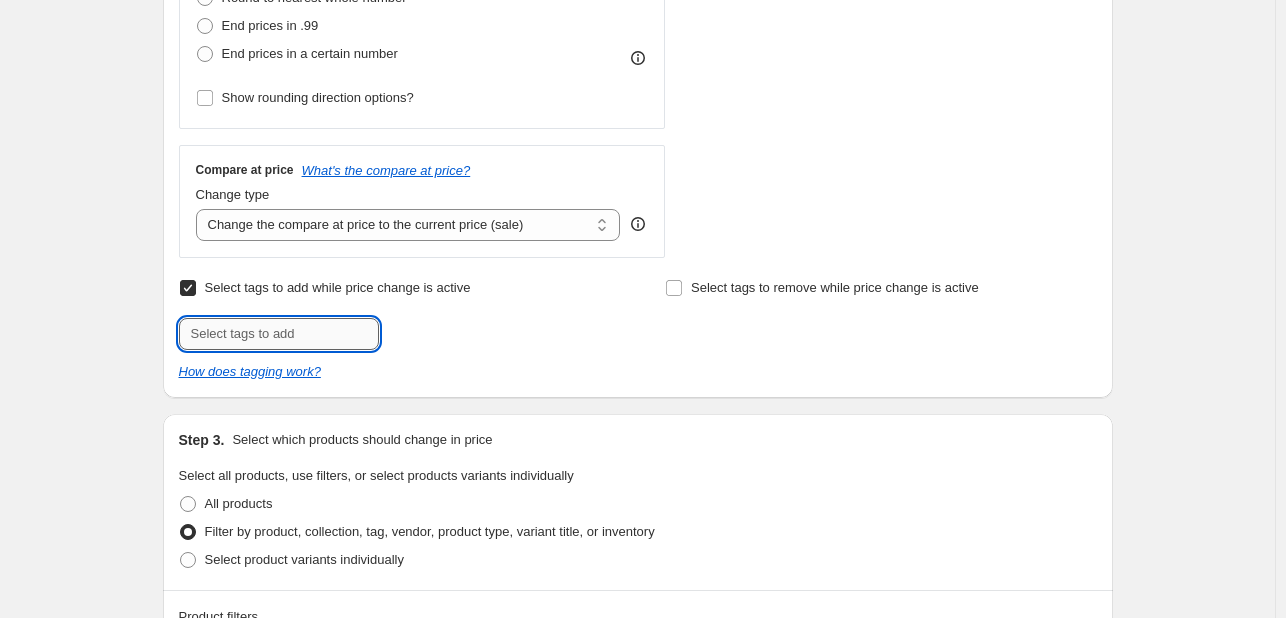 drag, startPoint x: 250, startPoint y: 333, endPoint x: 240, endPoint y: 332, distance: 10.049875 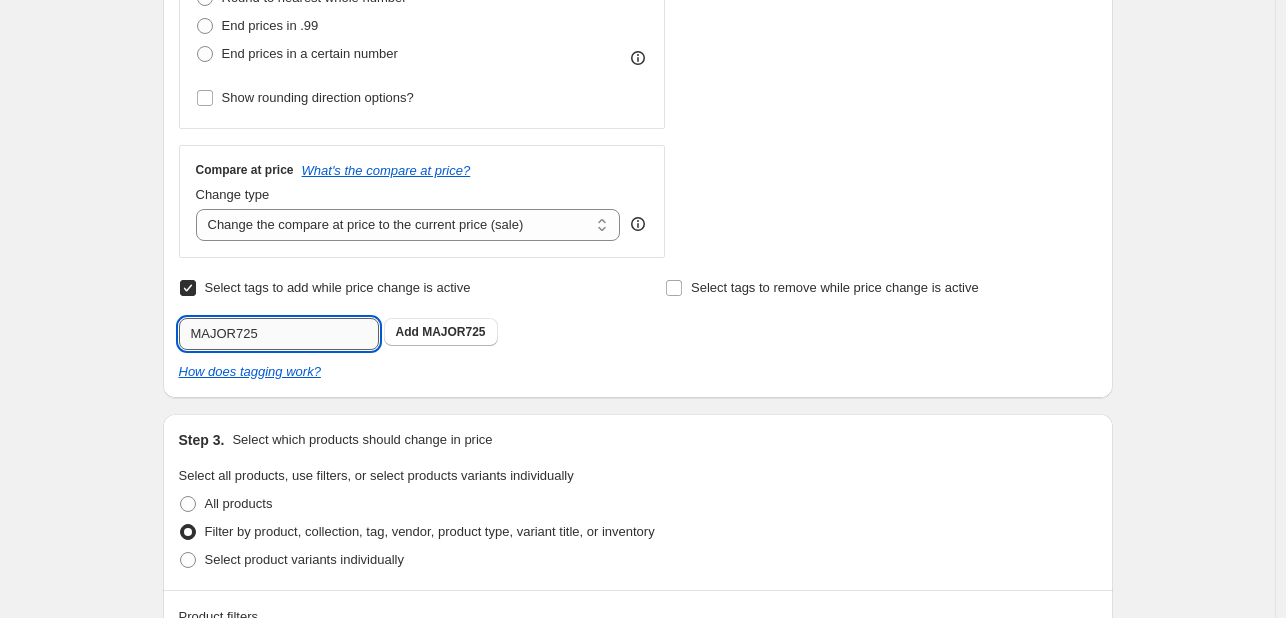 type on "MAJOR725" 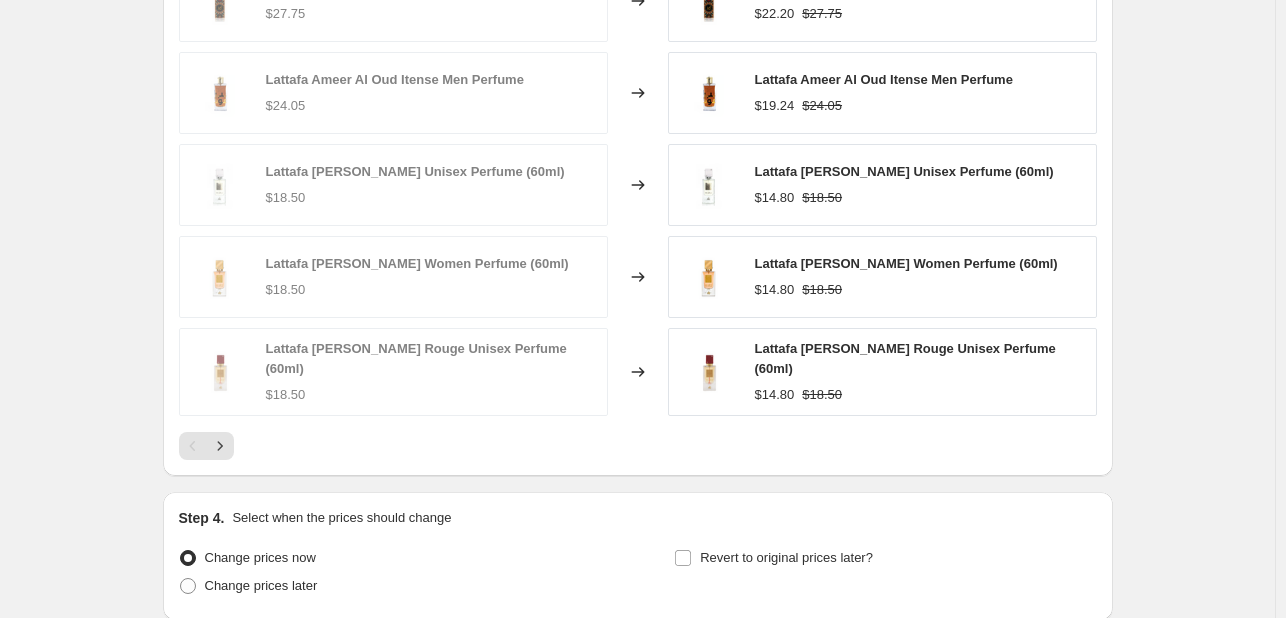 scroll, scrollTop: 1700, scrollLeft: 0, axis: vertical 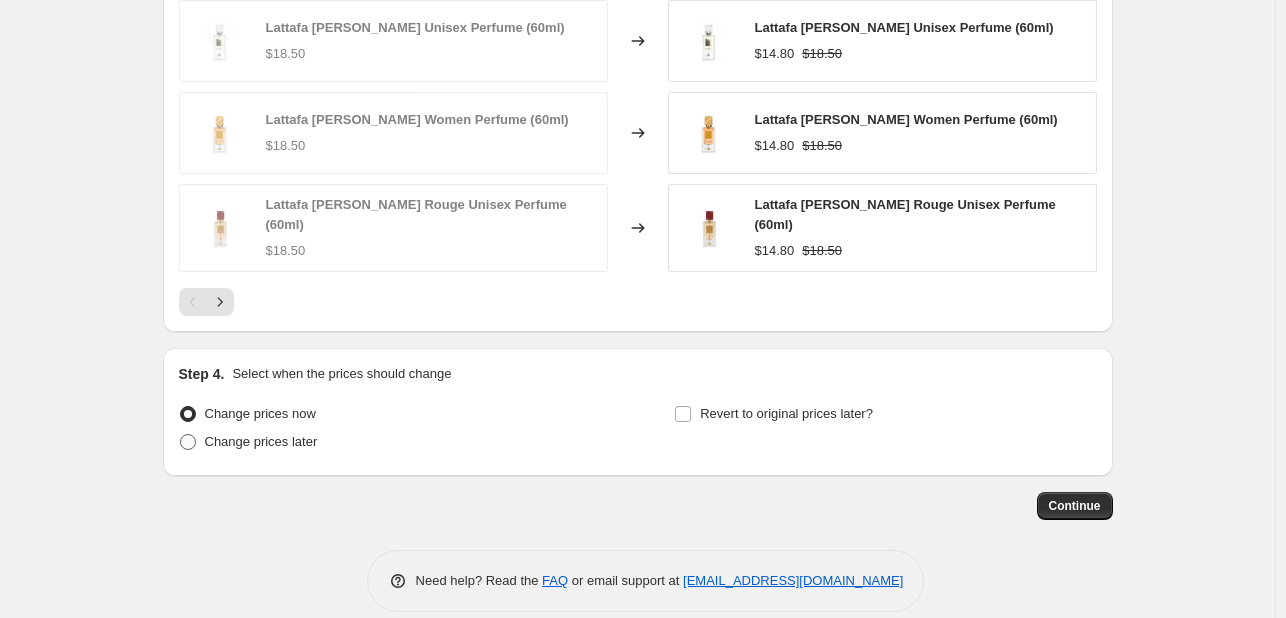 click on "Change prices later" at bounding box center [261, 441] 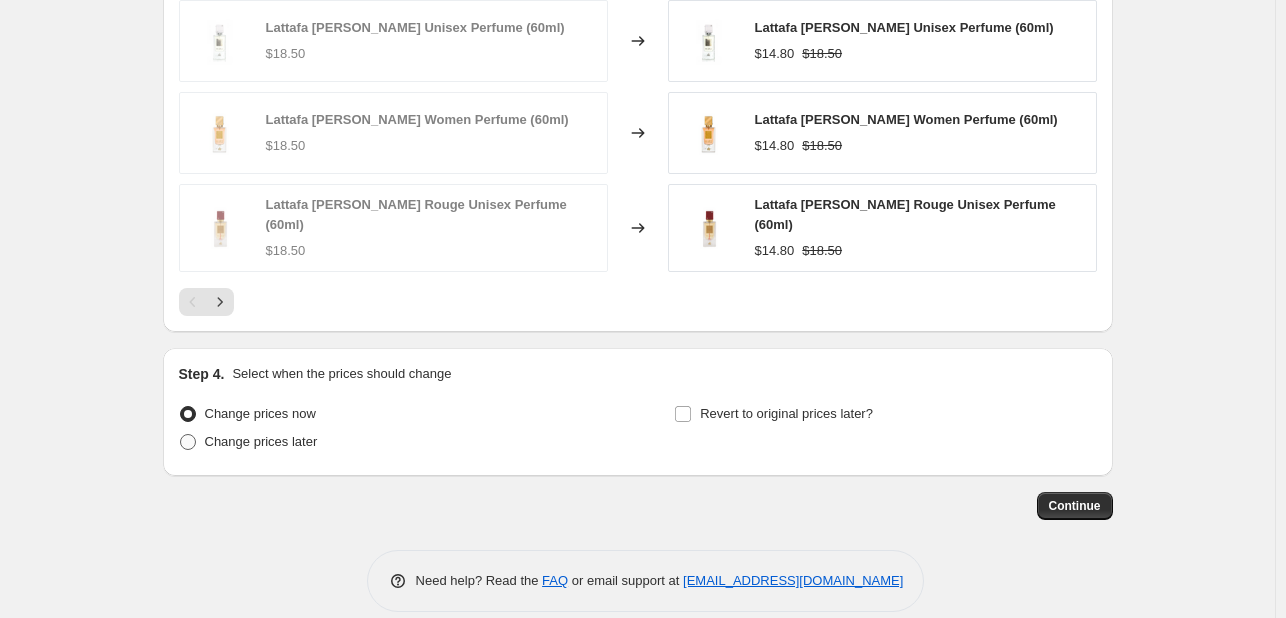 radio on "true" 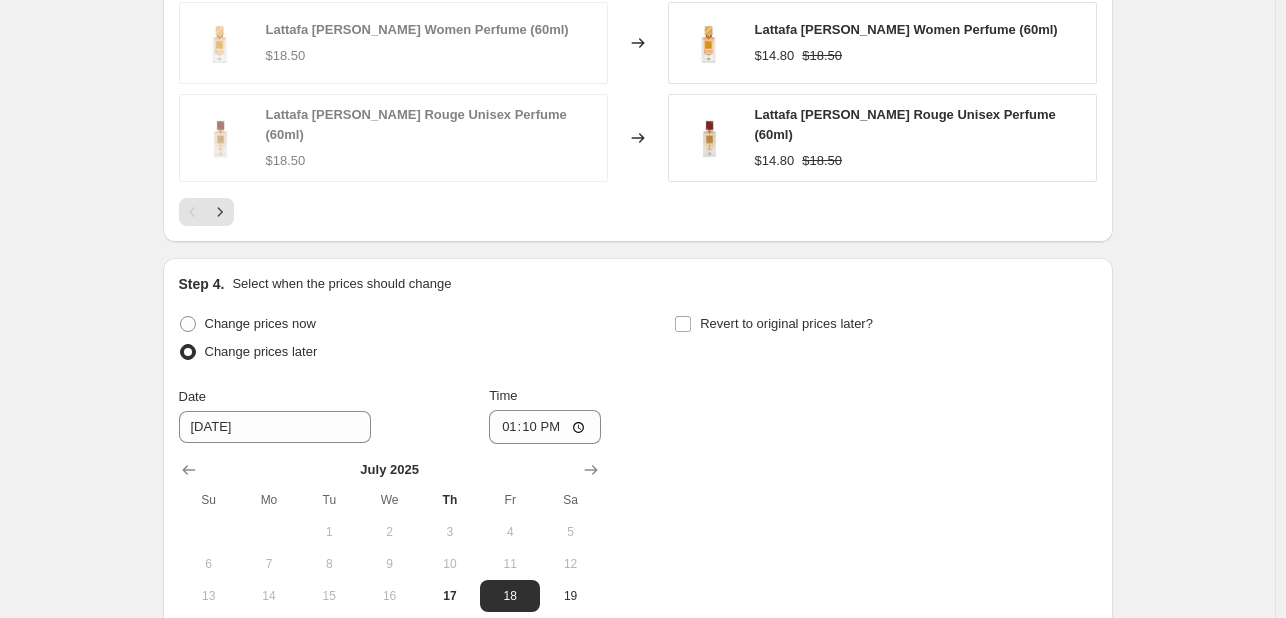 scroll, scrollTop: 1900, scrollLeft: 0, axis: vertical 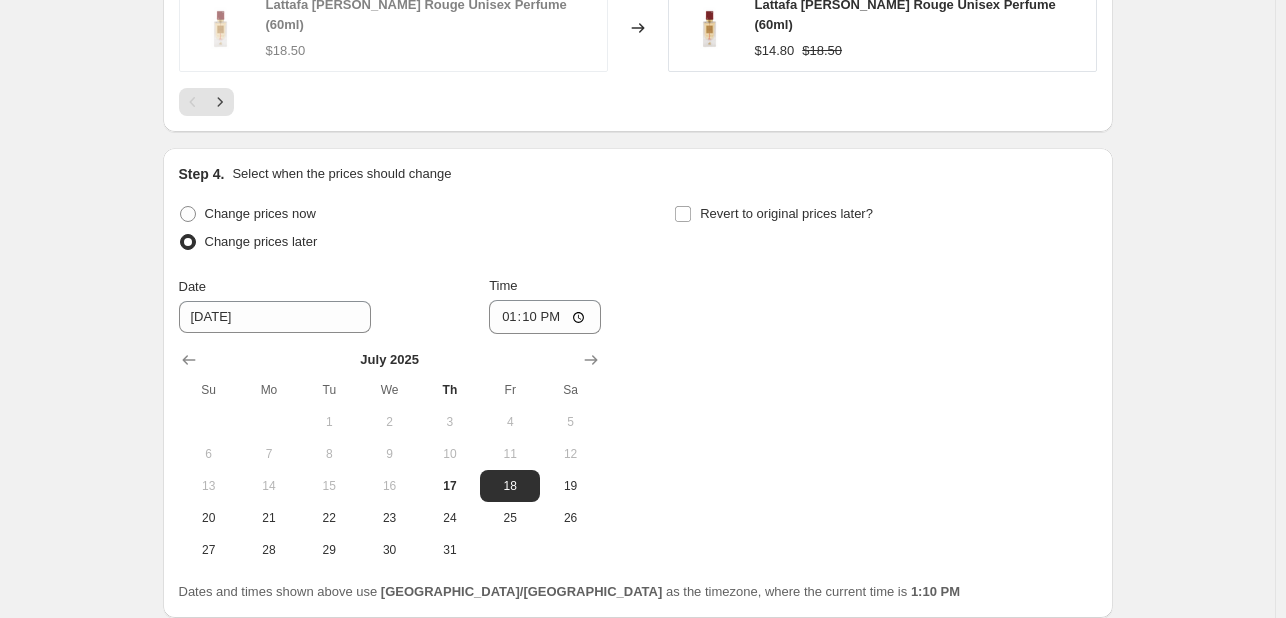 click on "Revert to original prices later?" at bounding box center [885, 230] 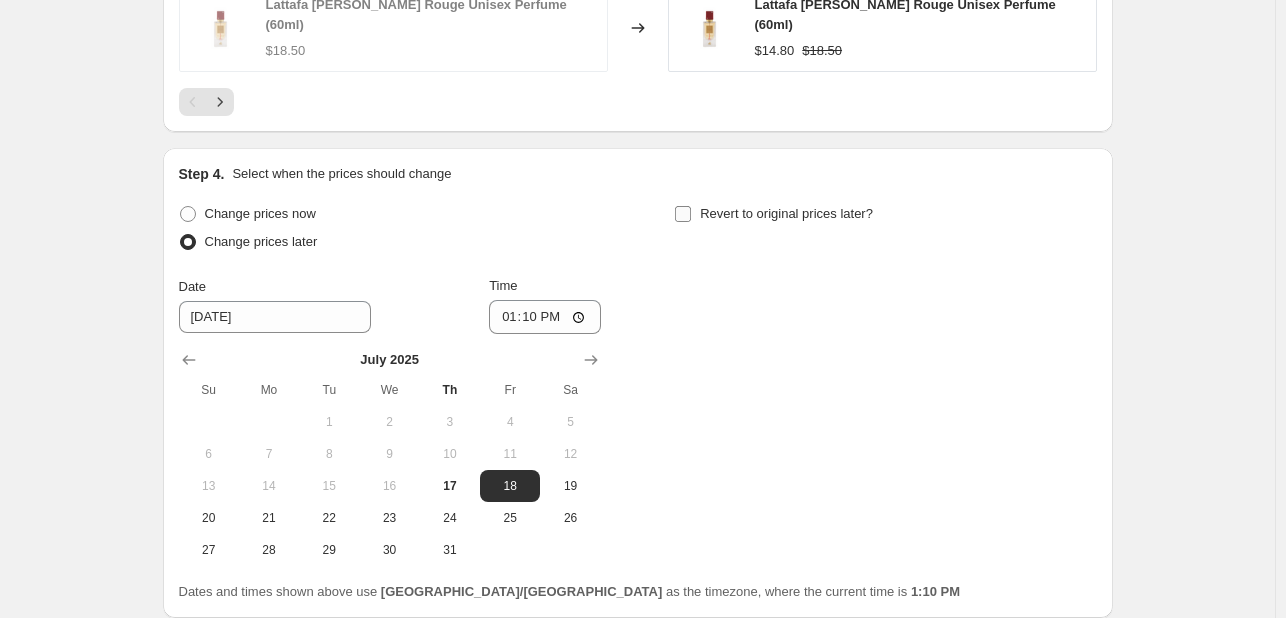 click on "Revert to original prices later?" at bounding box center (786, 213) 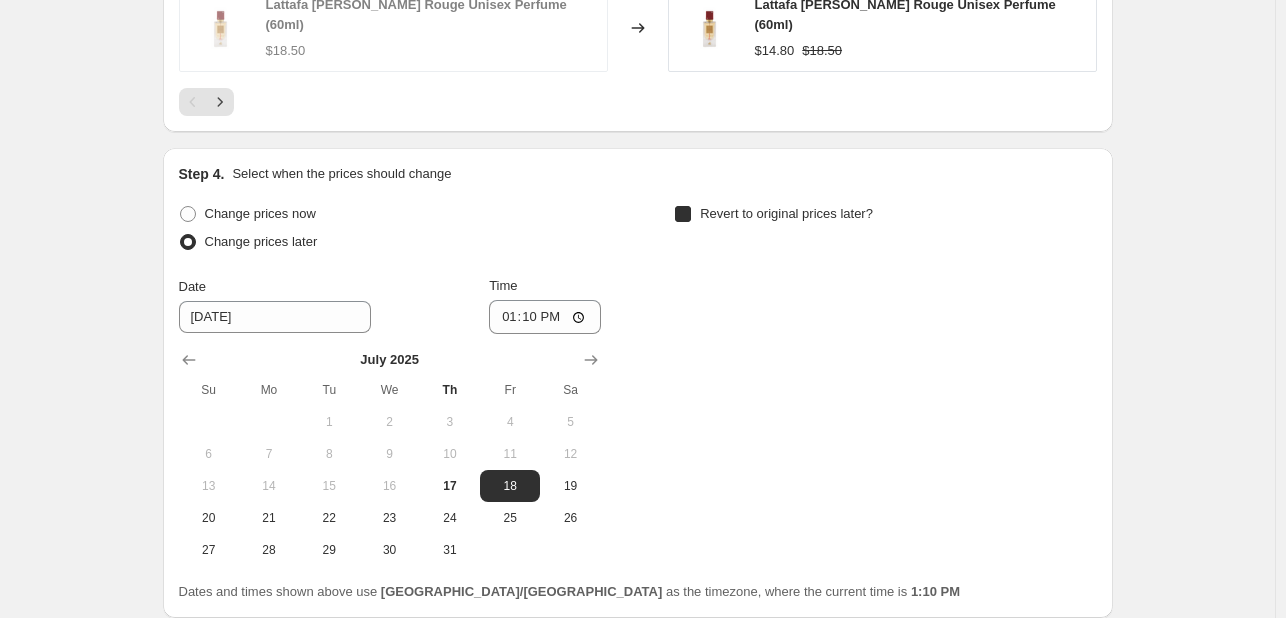 checkbox on "true" 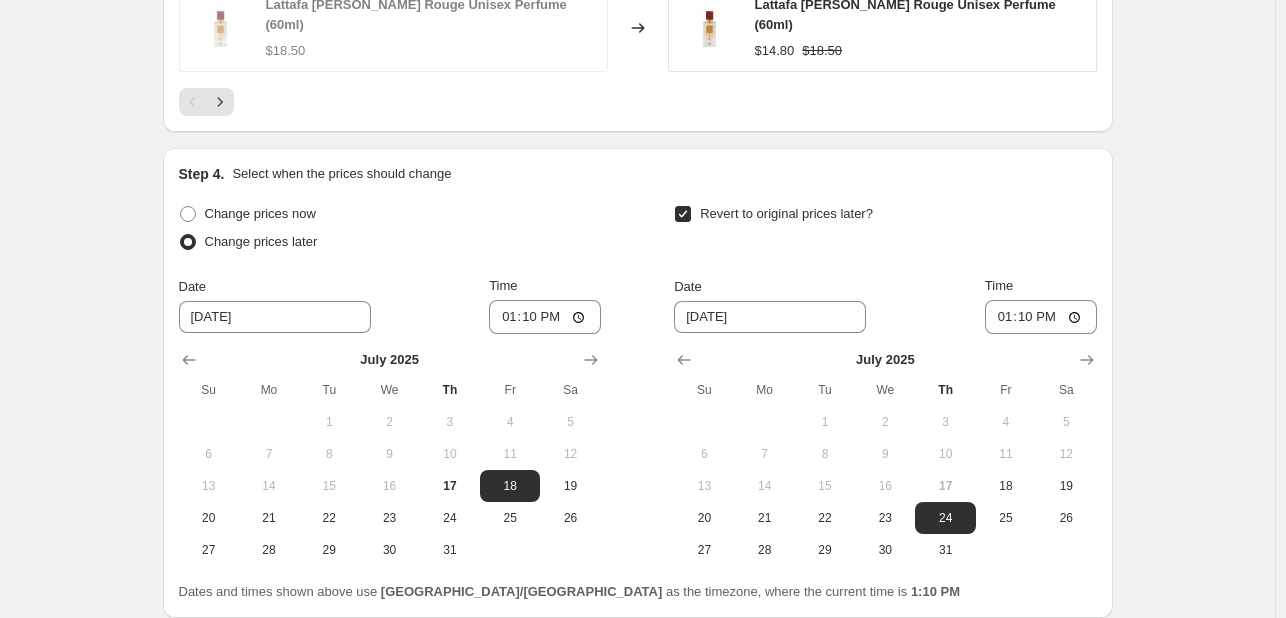 scroll, scrollTop: 2058, scrollLeft: 0, axis: vertical 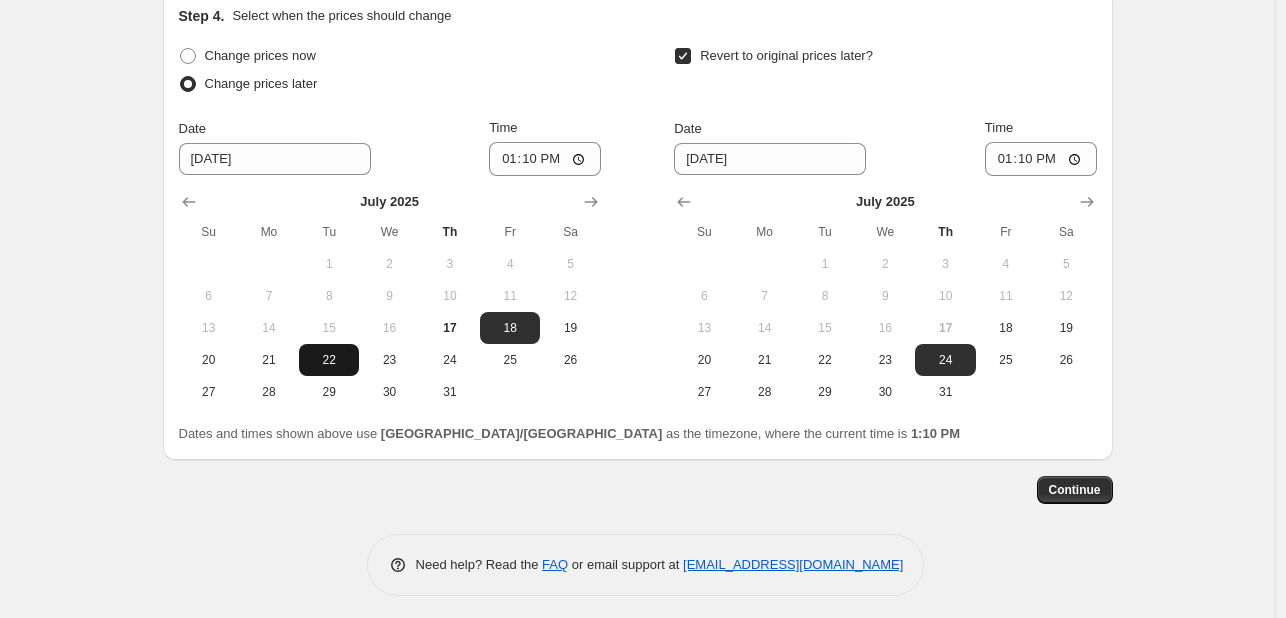 click on "22" at bounding box center (329, 360) 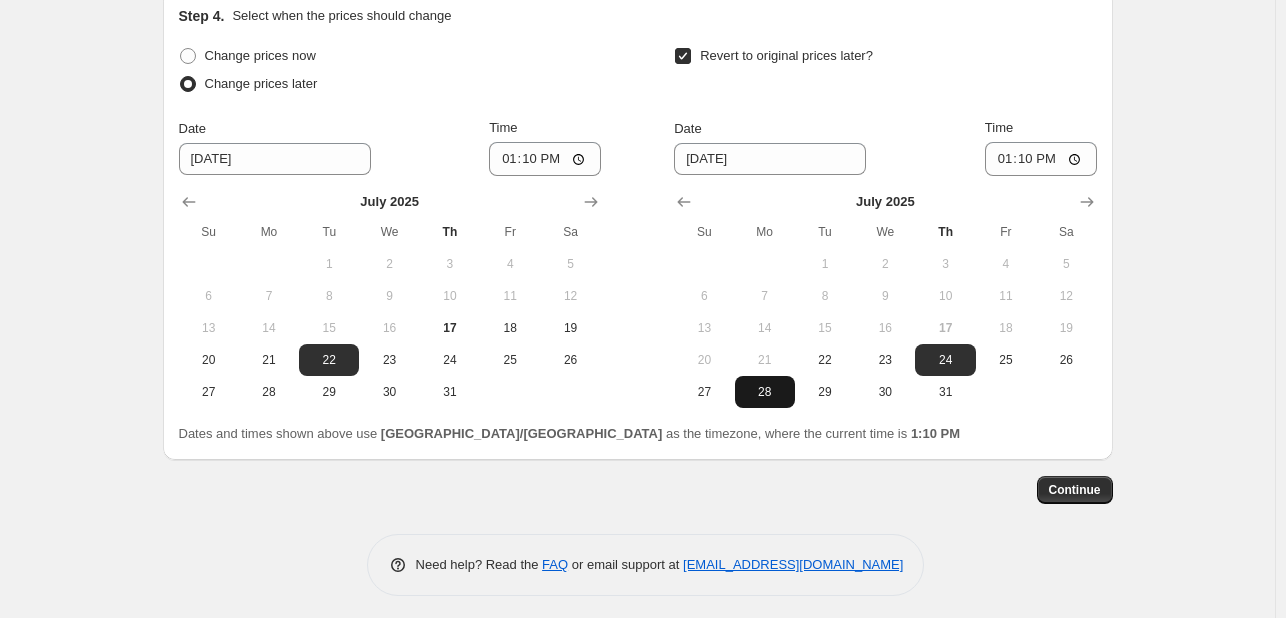 click on "28" at bounding box center (765, 392) 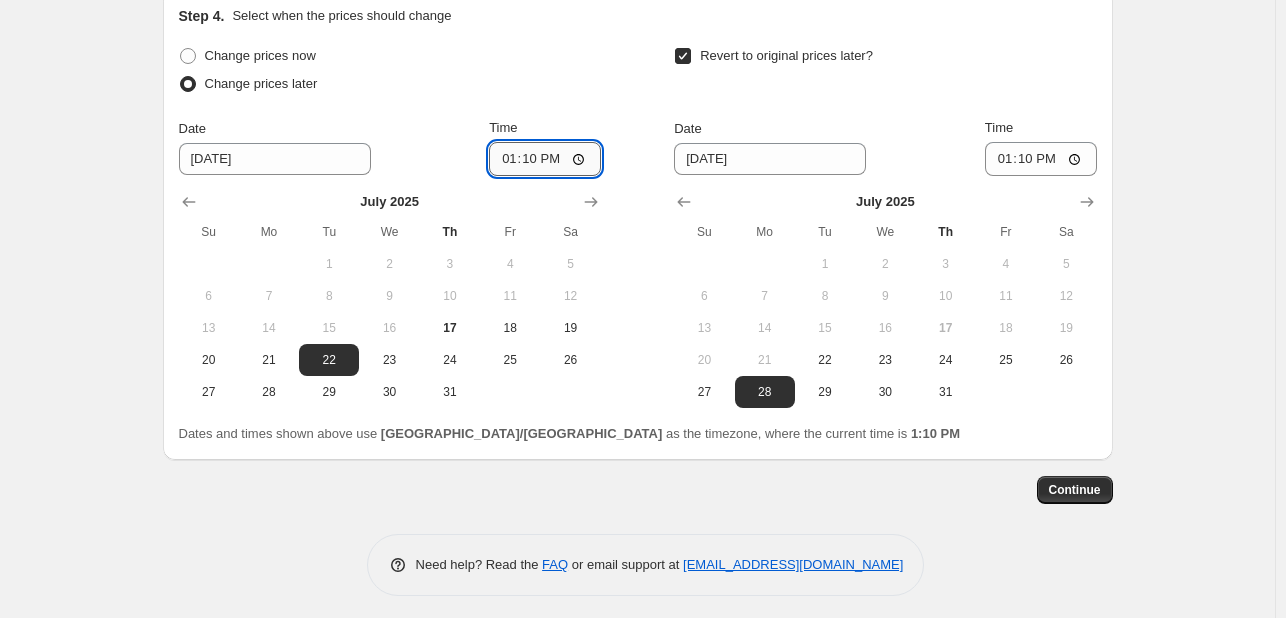 click on "13:10" at bounding box center [545, 159] 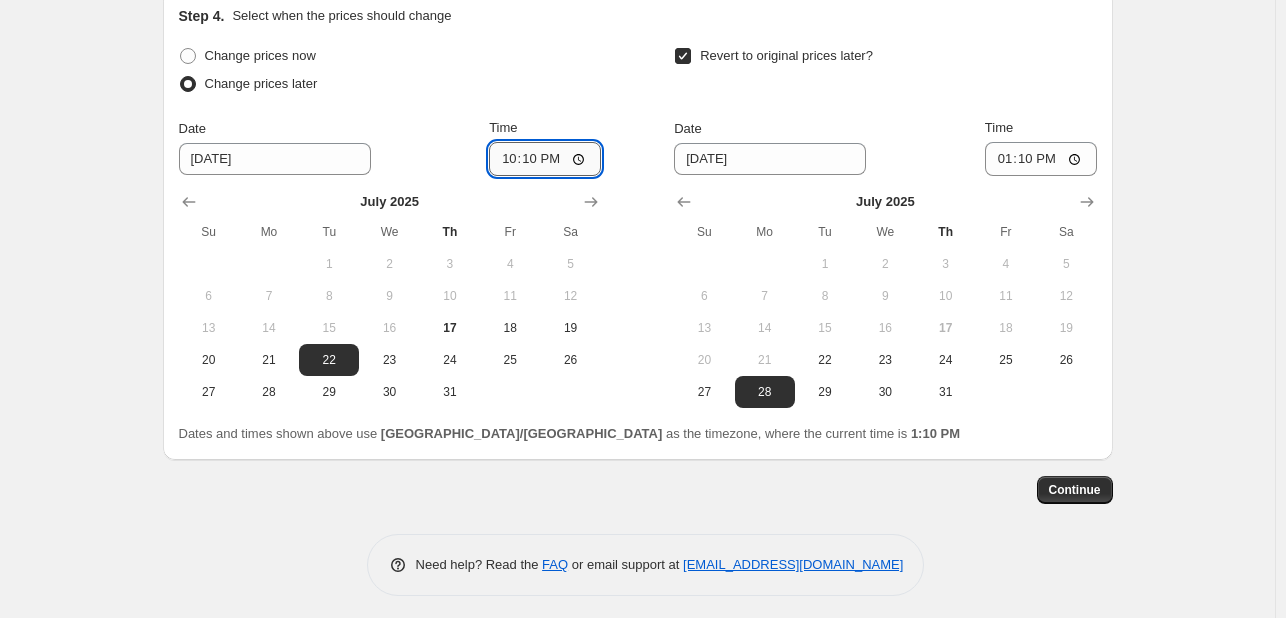 click on "22:10" at bounding box center (545, 159) 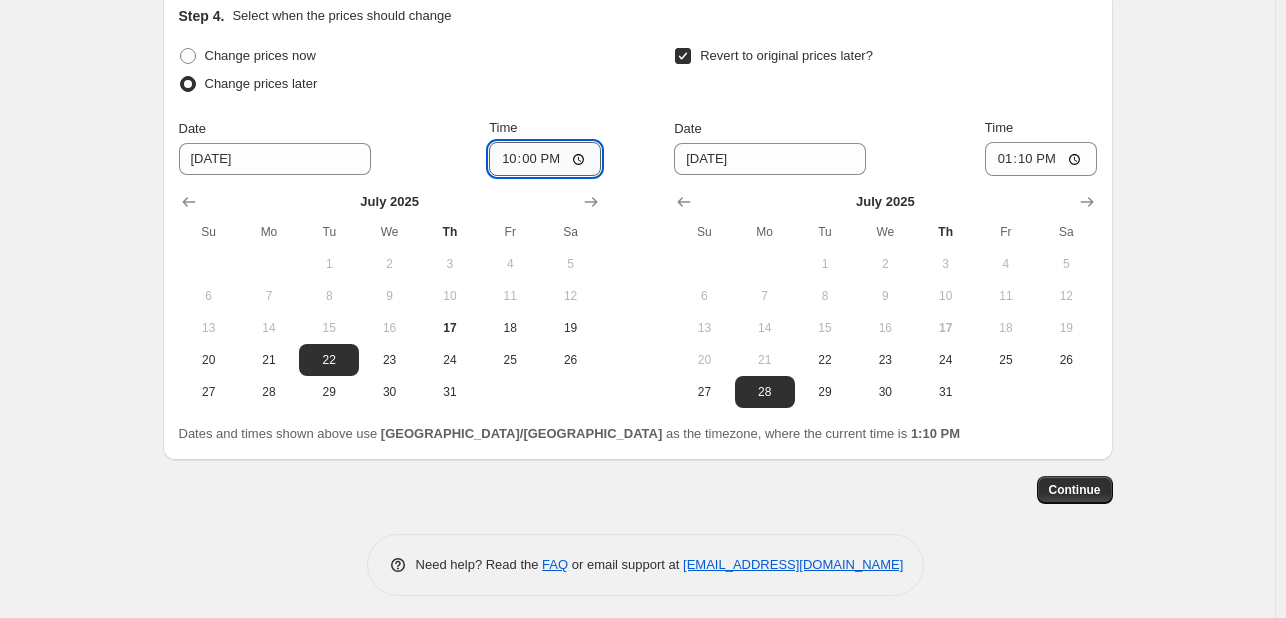 type on "10:00" 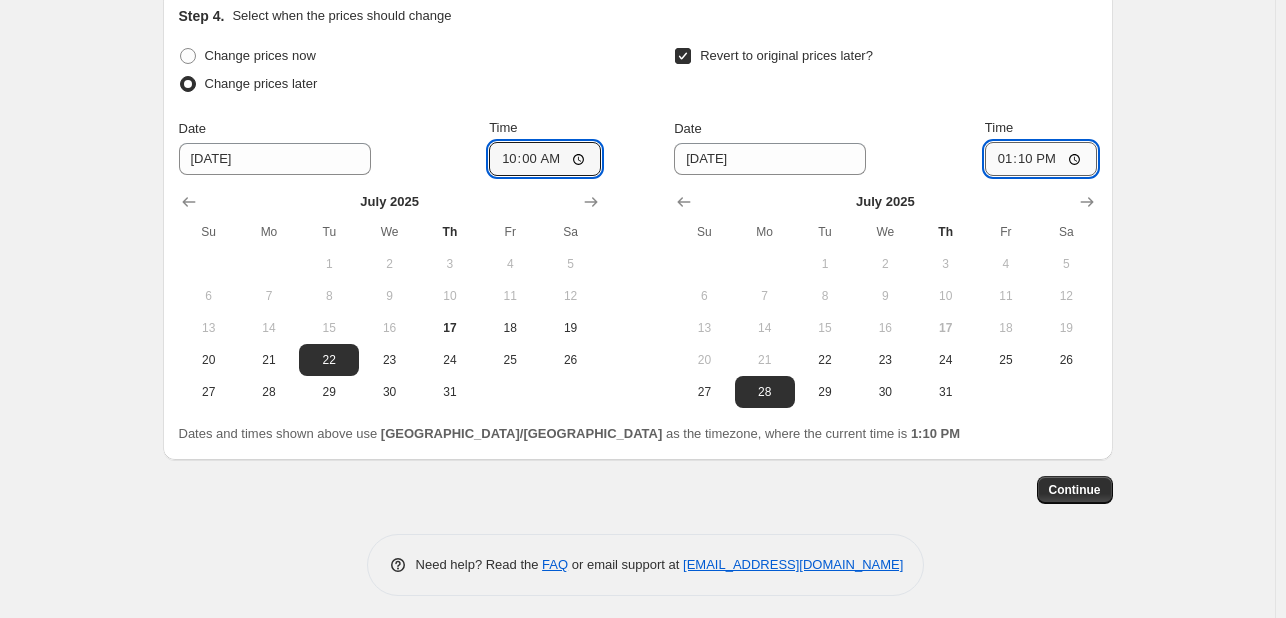 click on "13:10" at bounding box center [1041, 159] 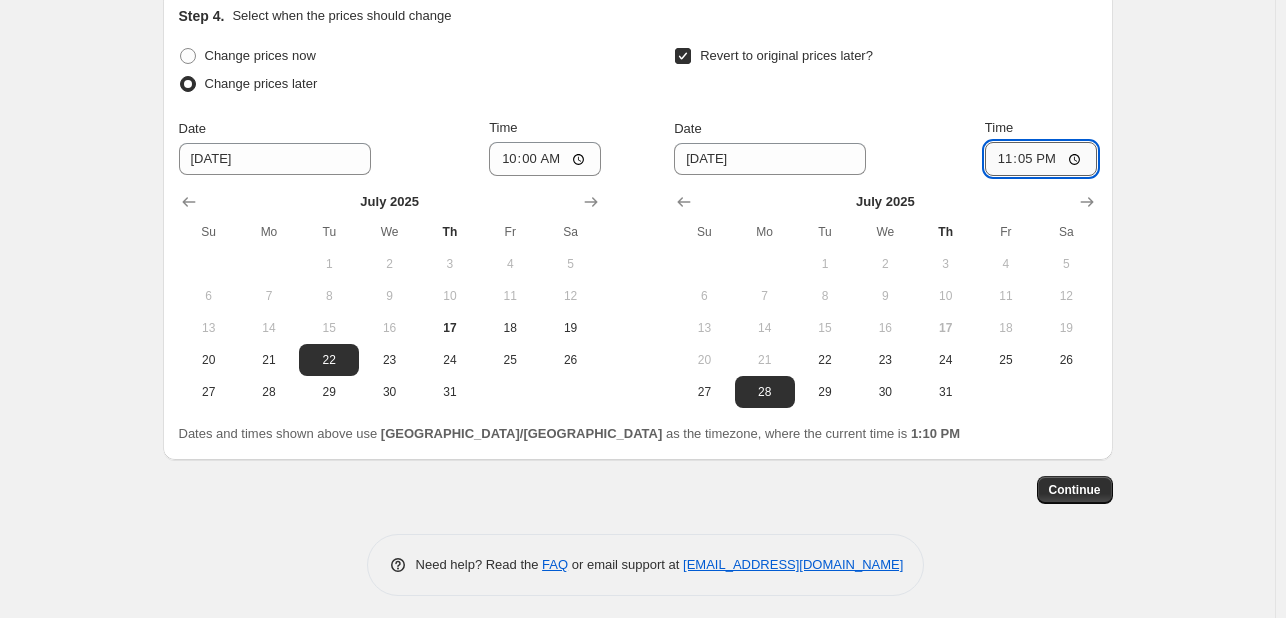 type on "23:55" 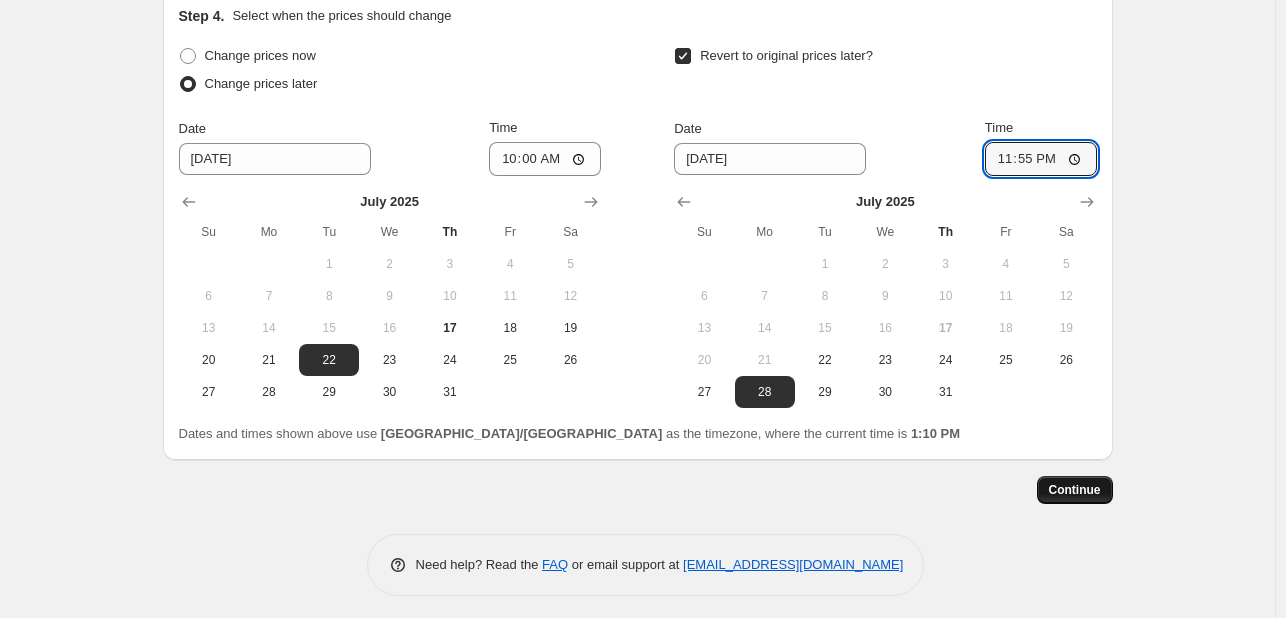 click on "Continue" at bounding box center [1075, 490] 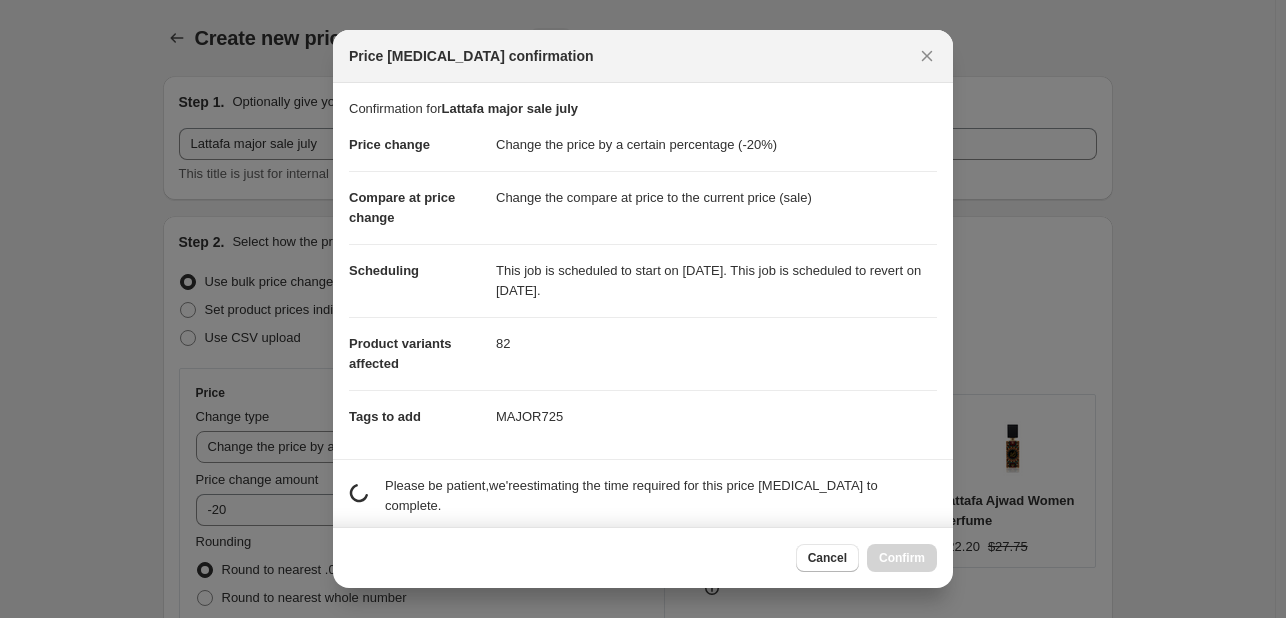 scroll, scrollTop: 2058, scrollLeft: 0, axis: vertical 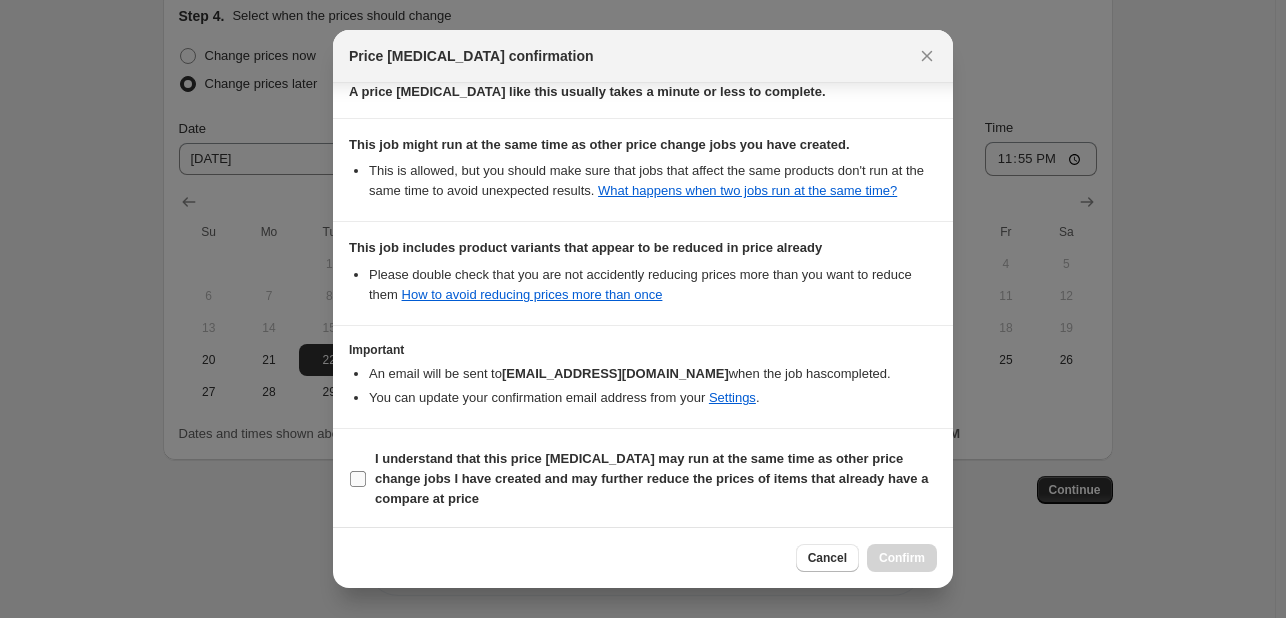 click on "I understand that this price [MEDICAL_DATA] may run at the same time as other price change jobs I have created and may further reduce the prices of items that already have a compare at price" at bounding box center [656, 479] 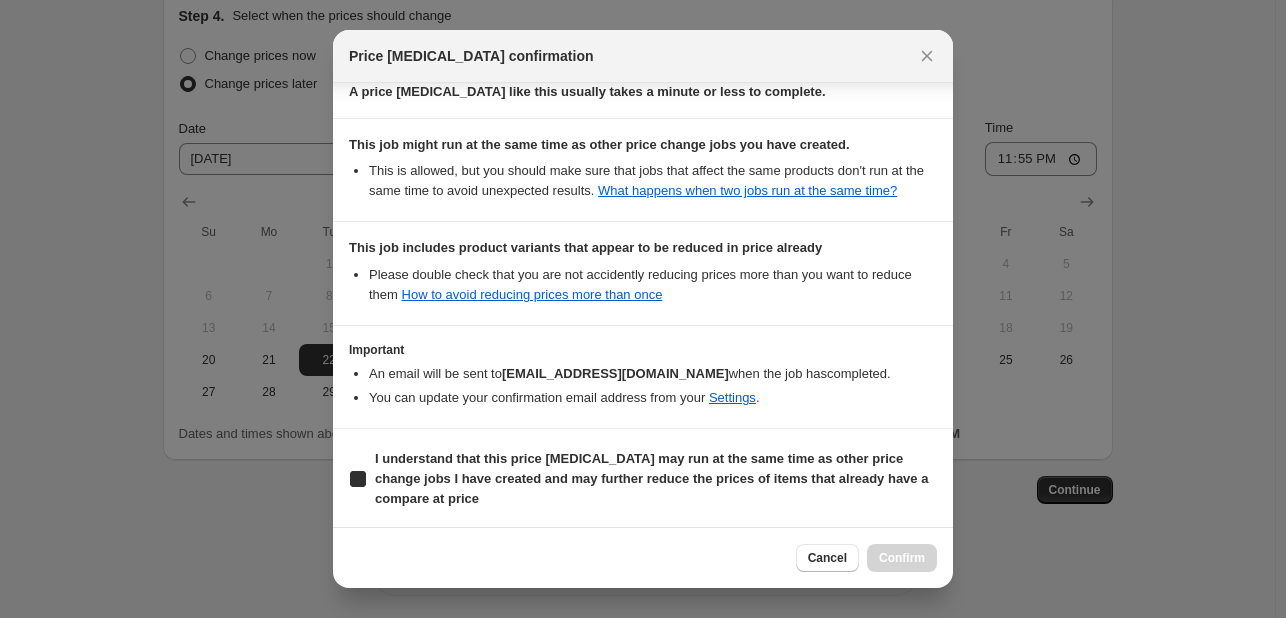 checkbox on "true" 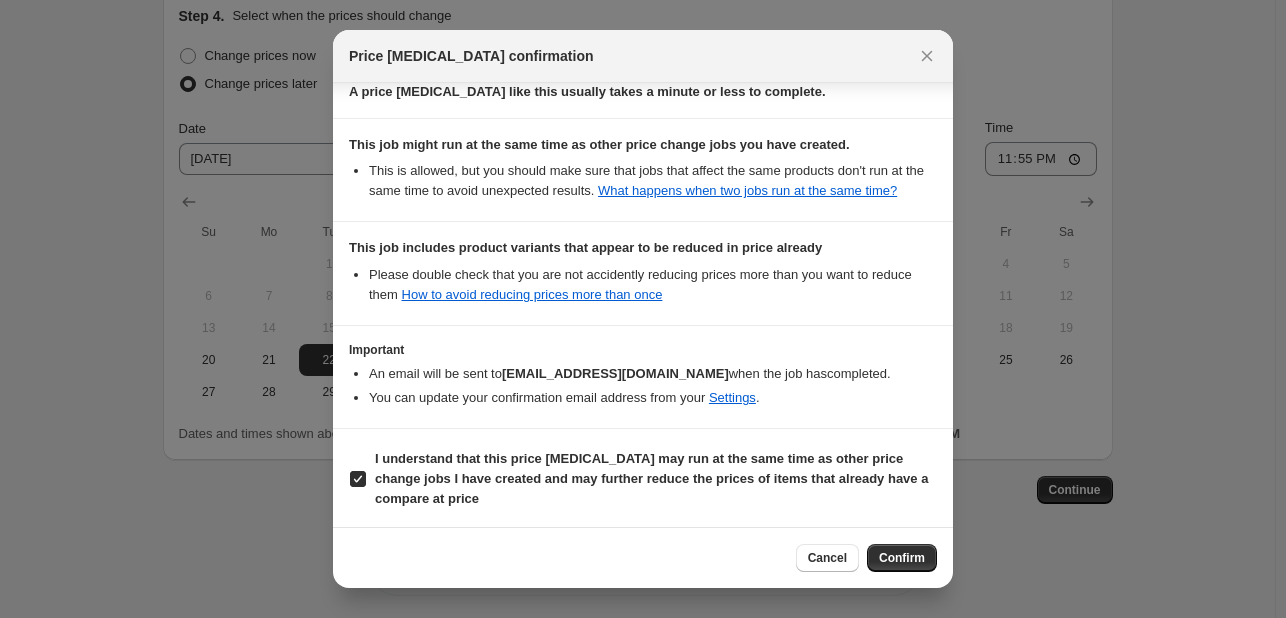 drag, startPoint x: 905, startPoint y: 554, endPoint x: 905, endPoint y: 531, distance: 23 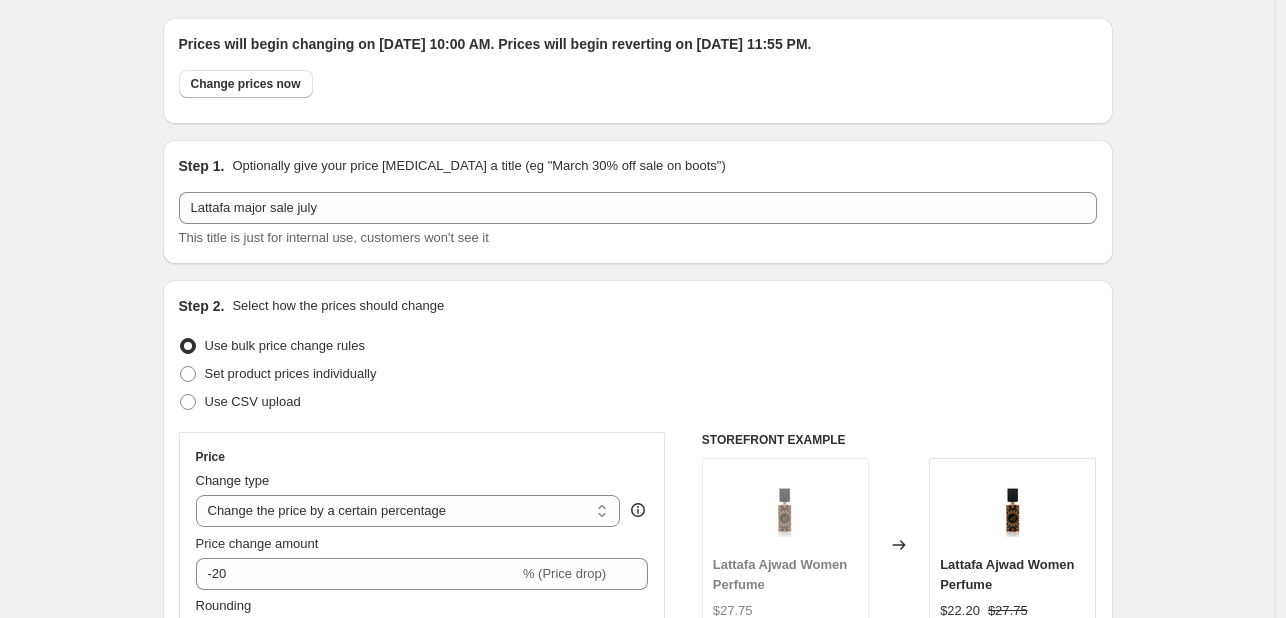 scroll, scrollTop: 0, scrollLeft: 0, axis: both 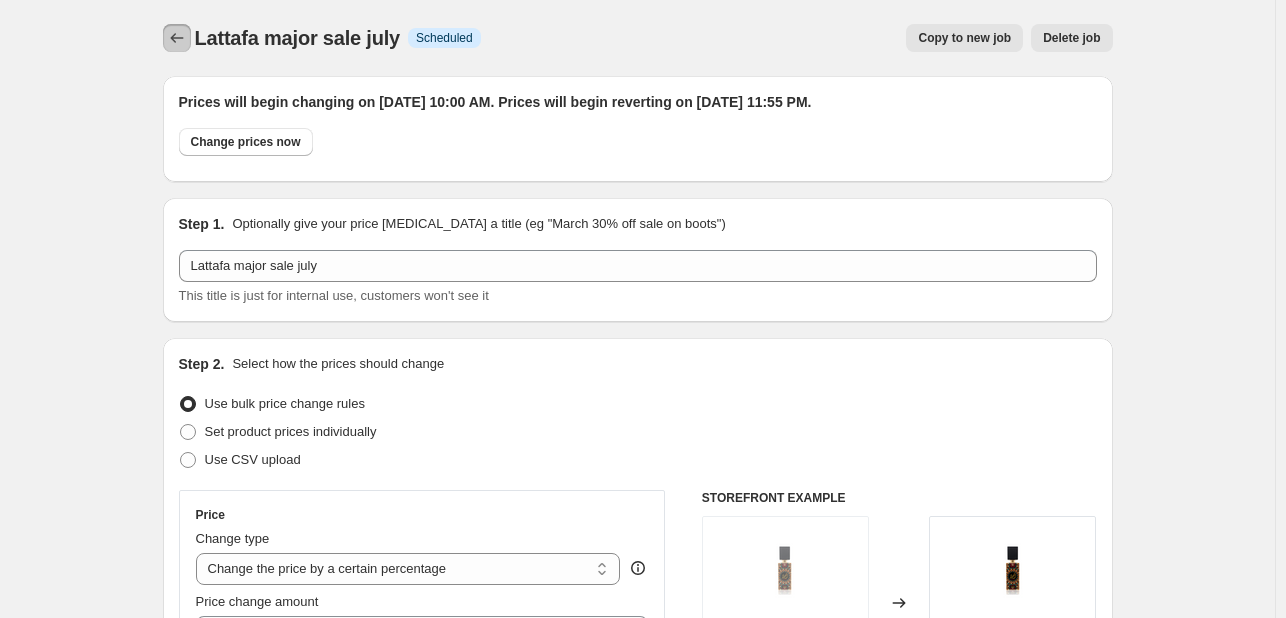 click 